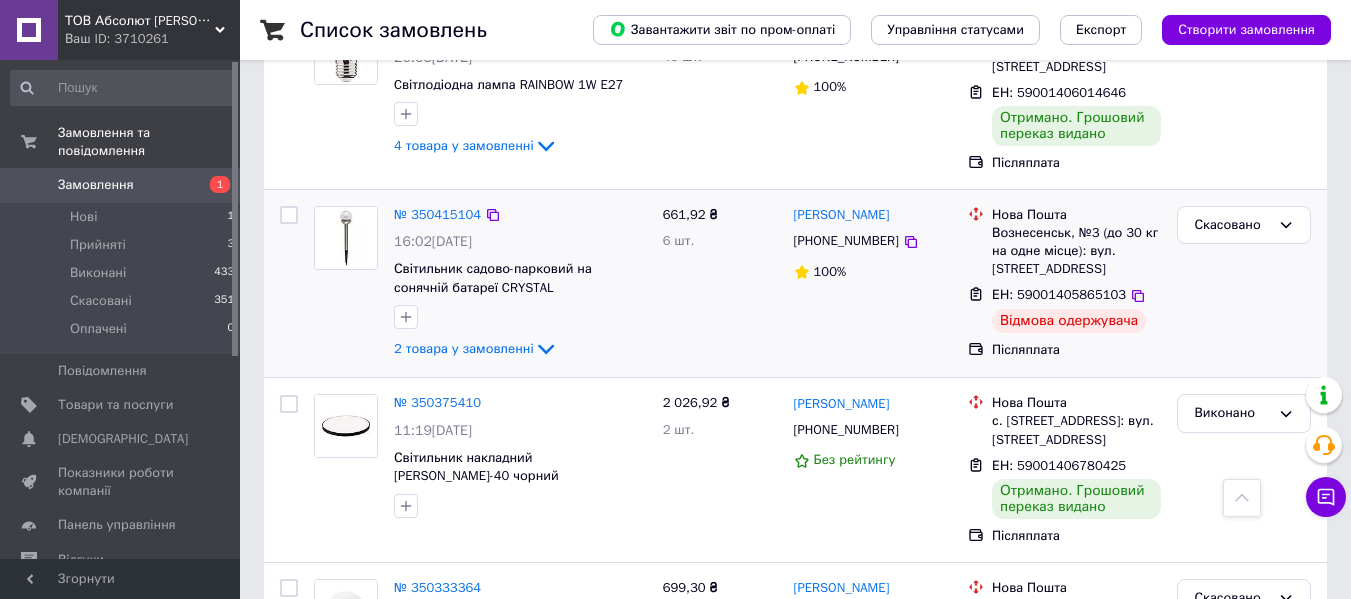 scroll, scrollTop: 1100, scrollLeft: 0, axis: vertical 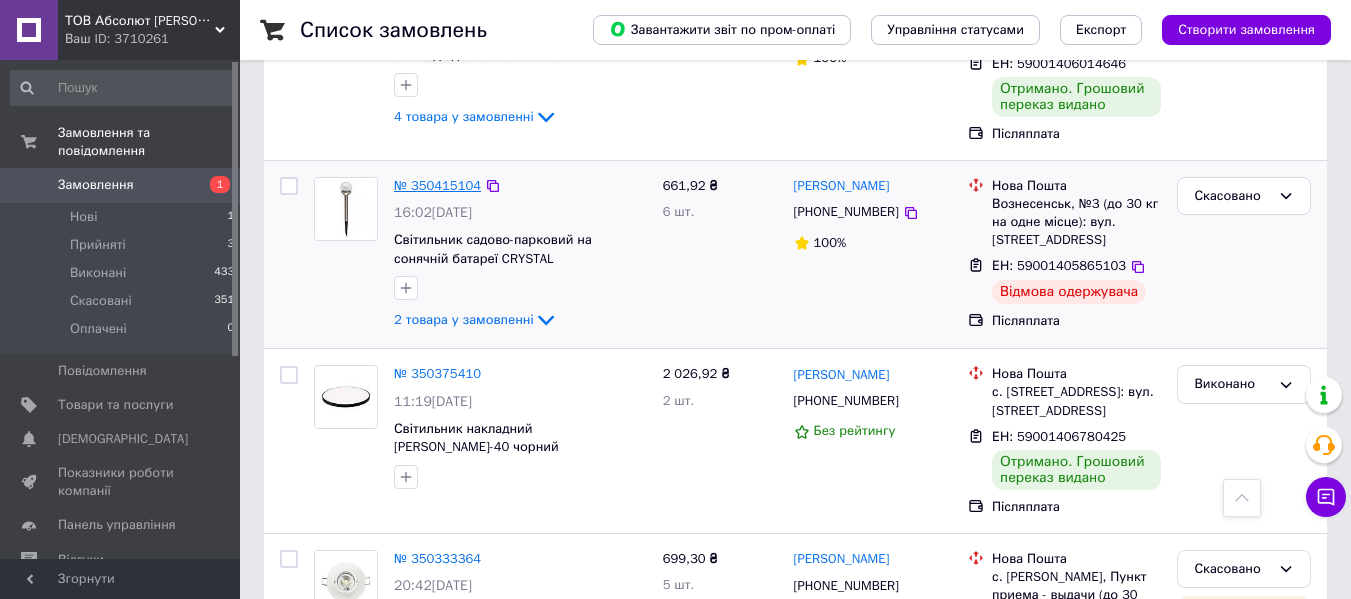click on "№ 350415104" at bounding box center (437, 185) 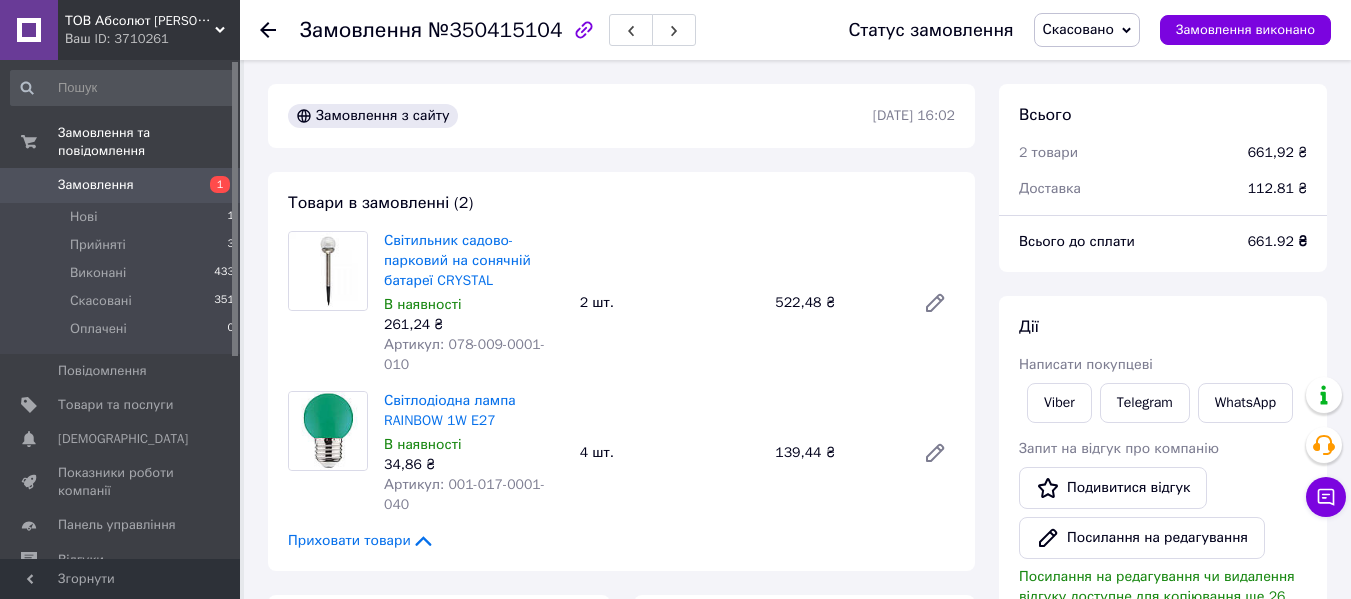 click on "Замовлення" at bounding box center (96, 185) 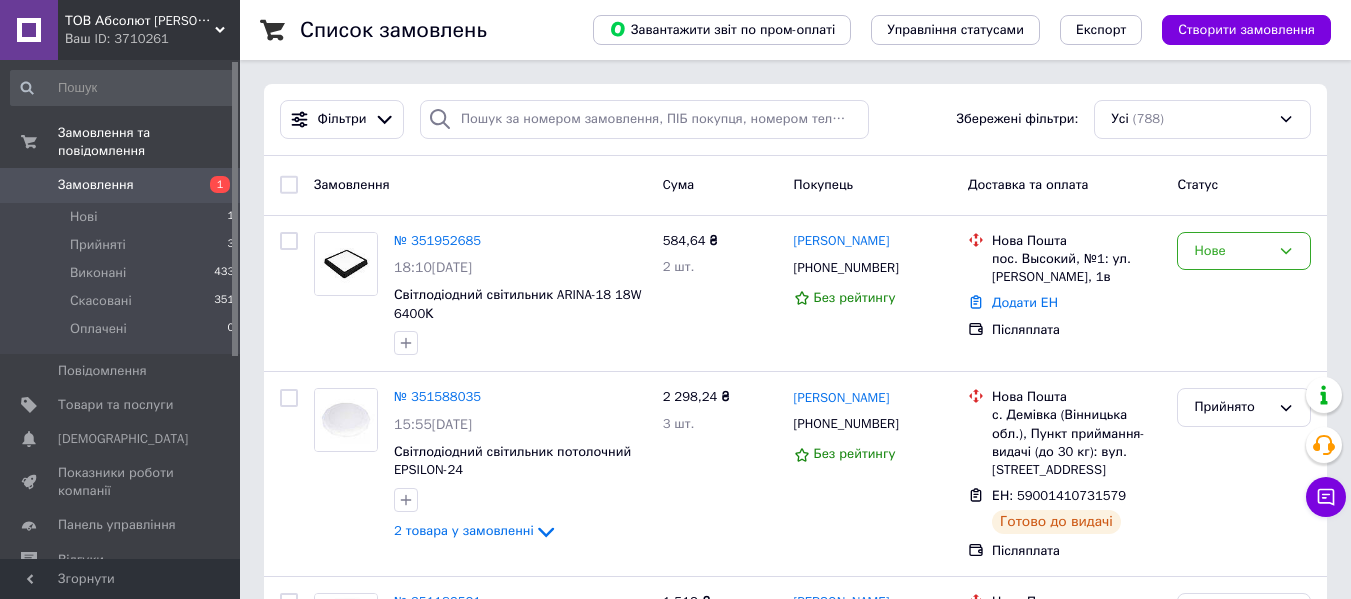 click on "Замовлення" at bounding box center (96, 185) 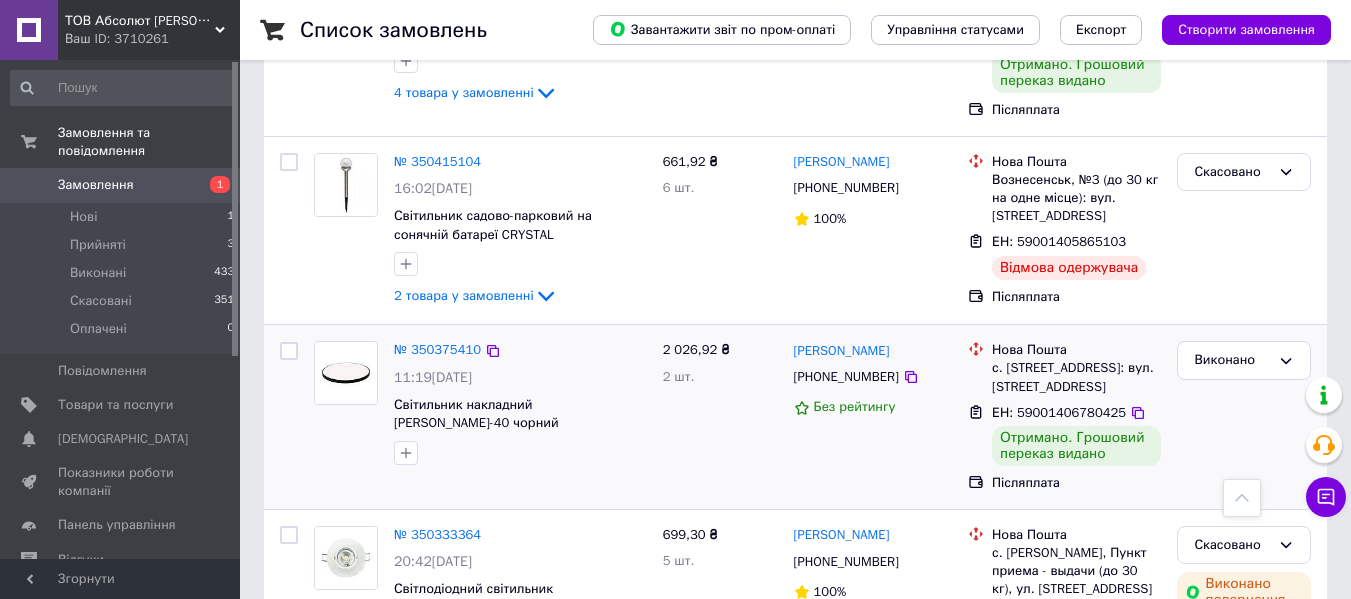scroll, scrollTop: 900, scrollLeft: 0, axis: vertical 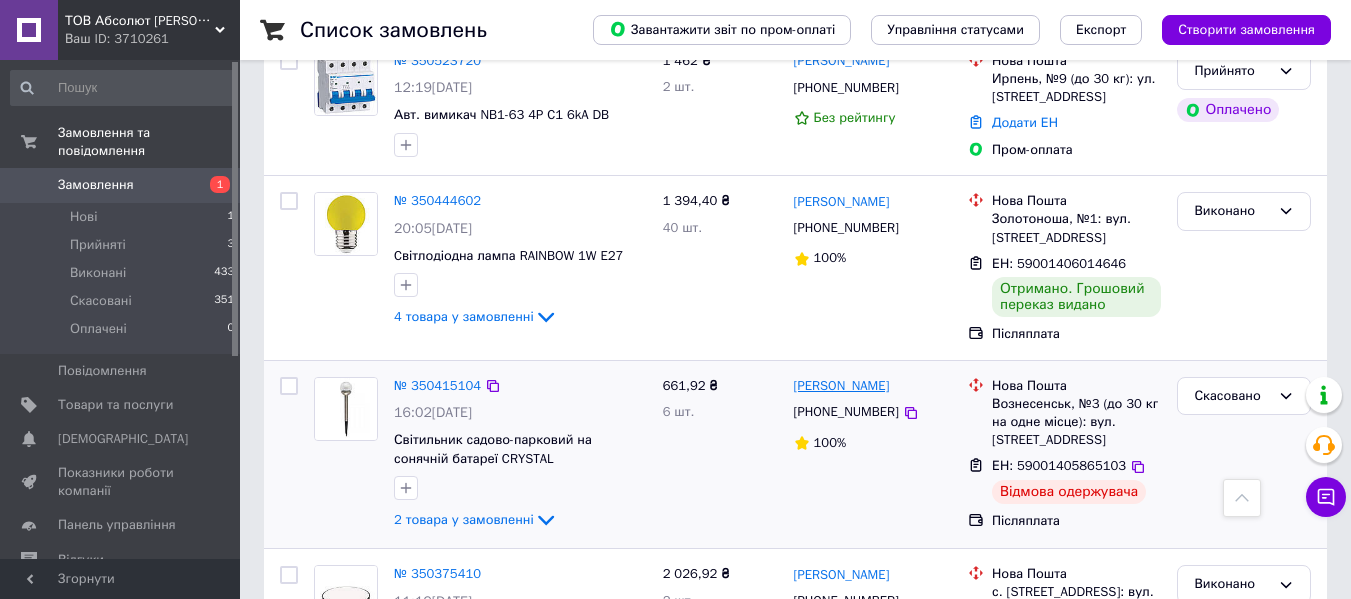 click on "[PERSON_NAME]" at bounding box center (842, 386) 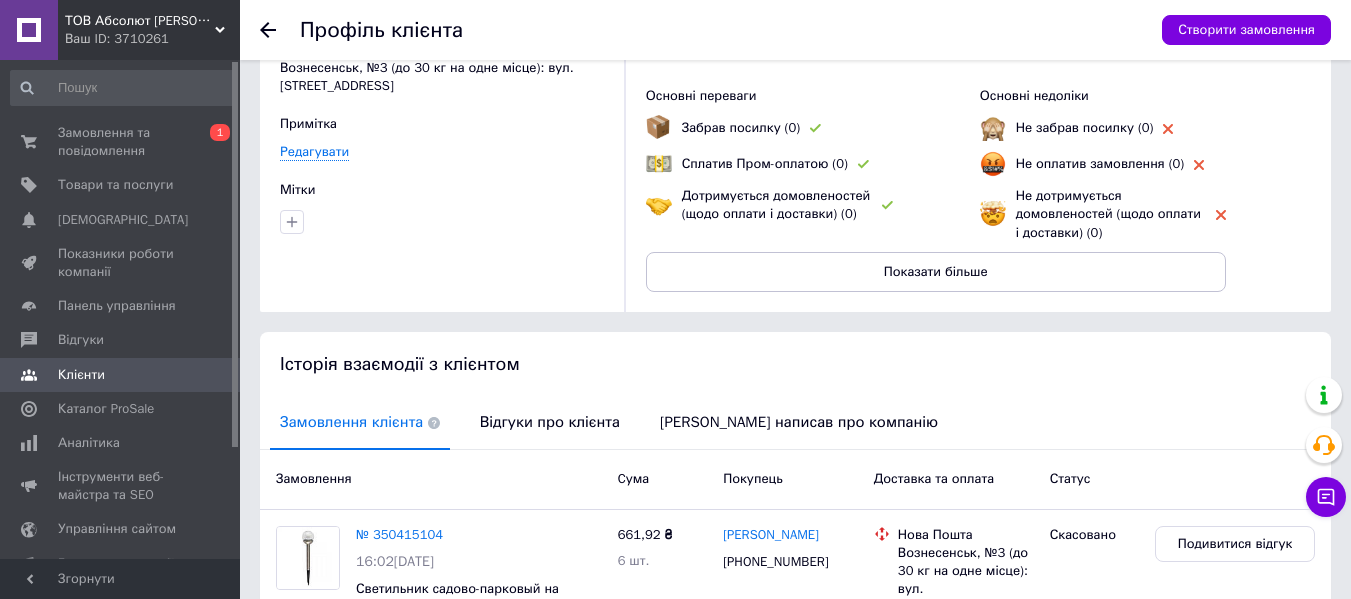 scroll, scrollTop: 300, scrollLeft: 0, axis: vertical 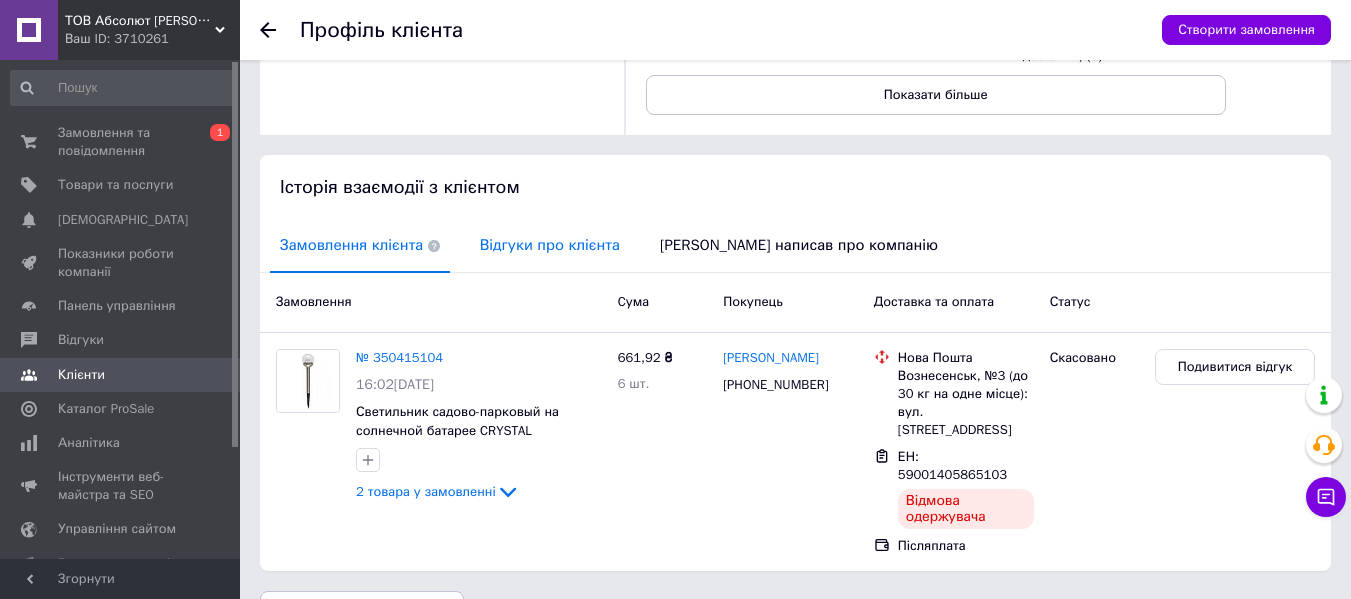 click on "Відгуки про клієнта" at bounding box center [550, 245] 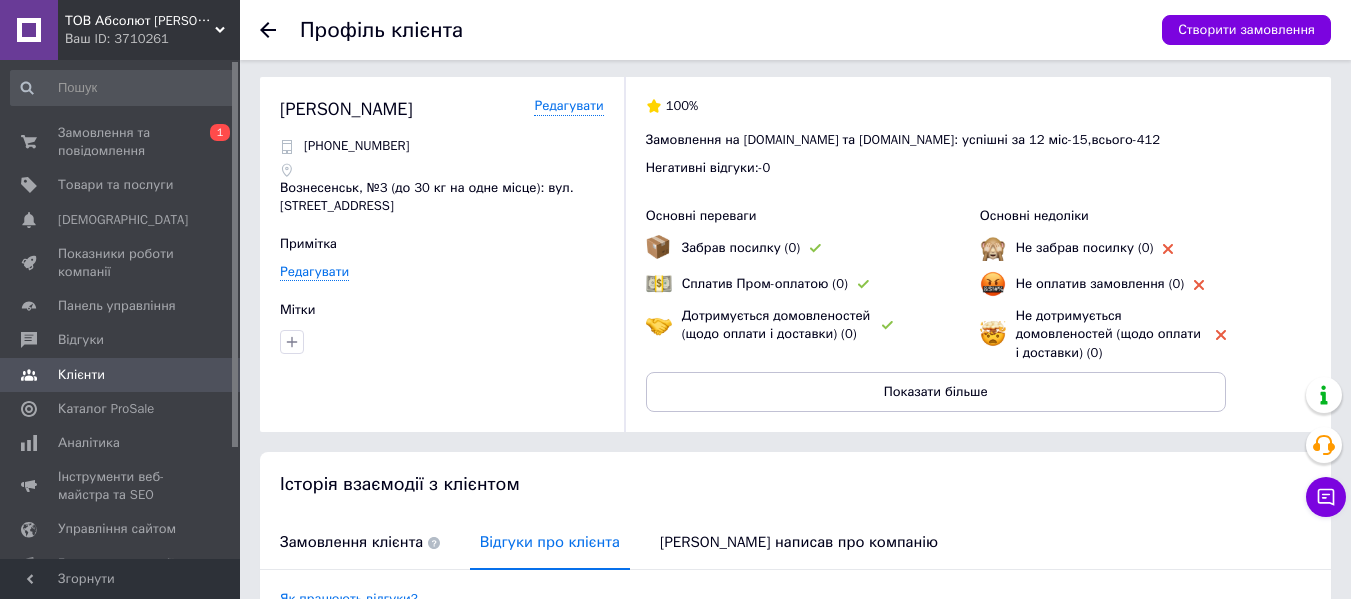 scroll, scrollTop: 0, scrollLeft: 0, axis: both 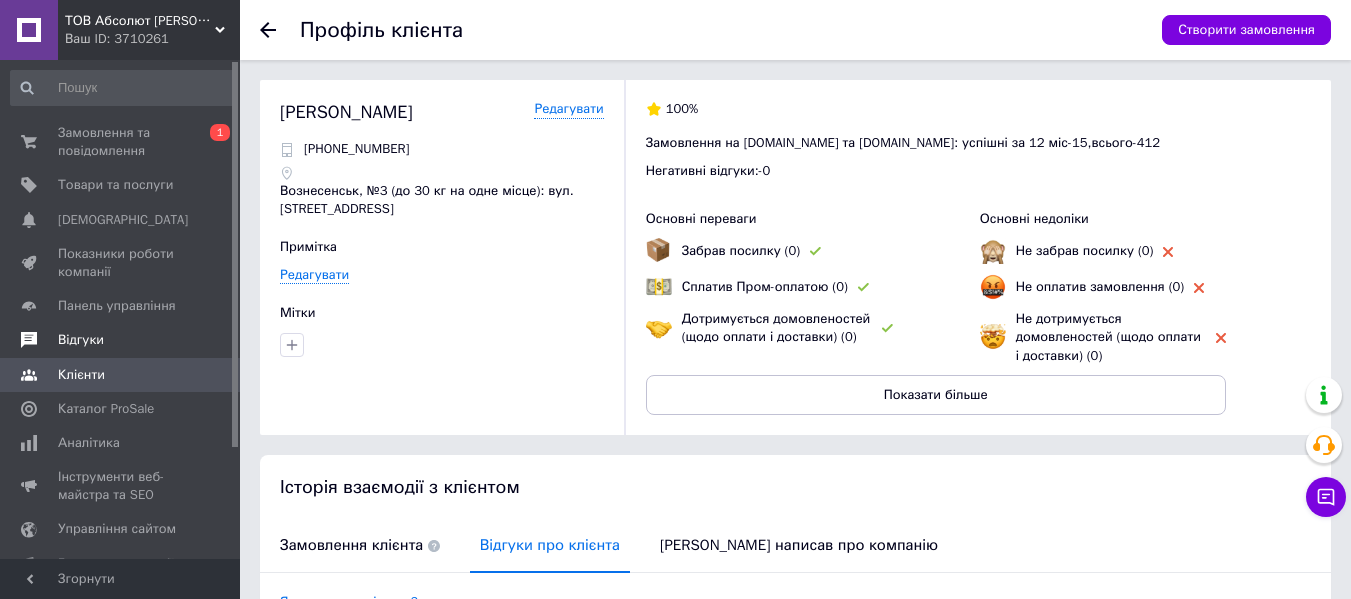 click on "Відгуки" at bounding box center (121, 340) 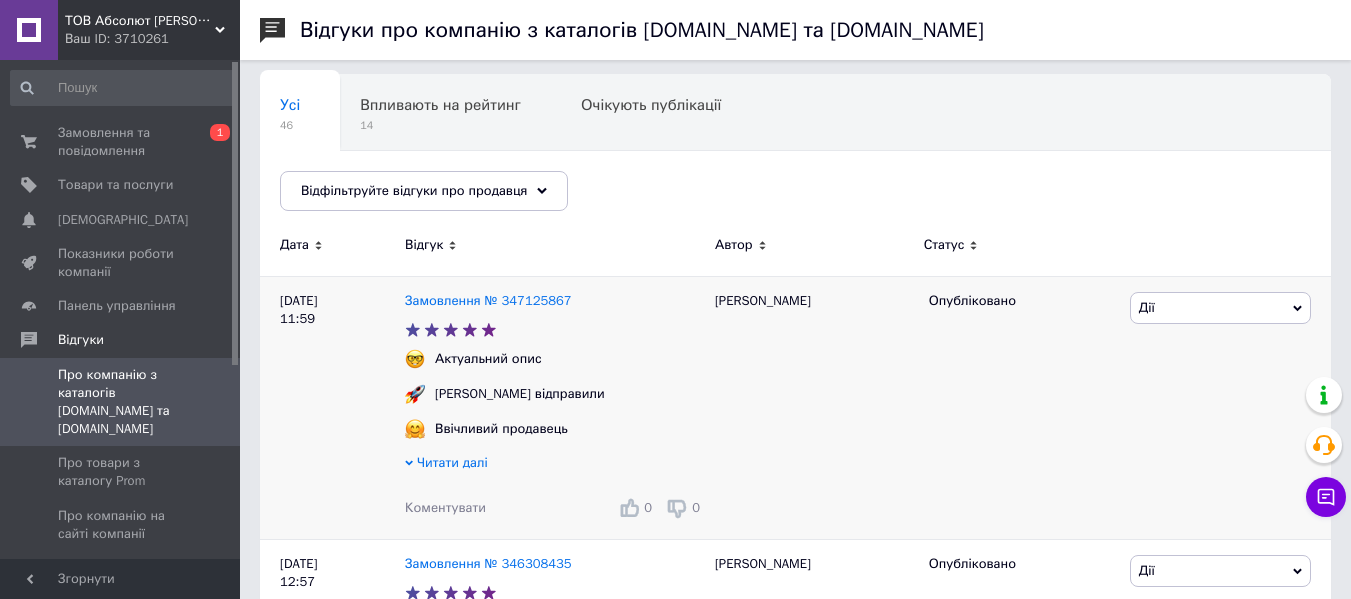 scroll, scrollTop: 0, scrollLeft: 0, axis: both 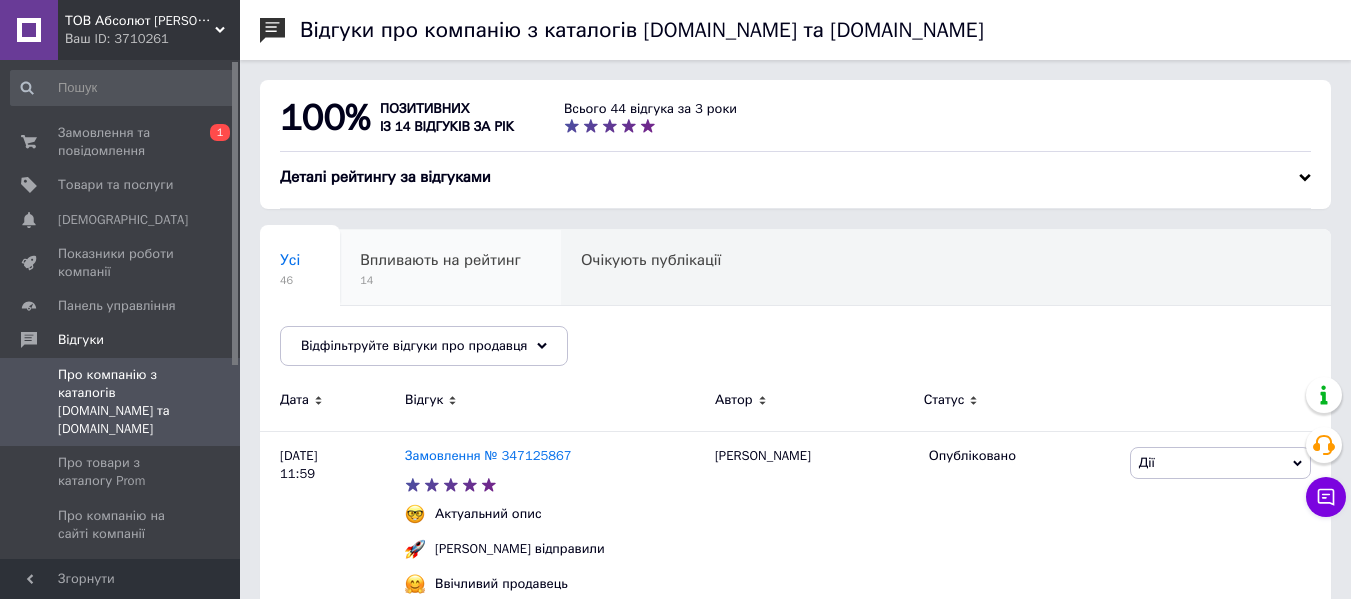 click on "Впливають на рейтинг" at bounding box center (440, 260) 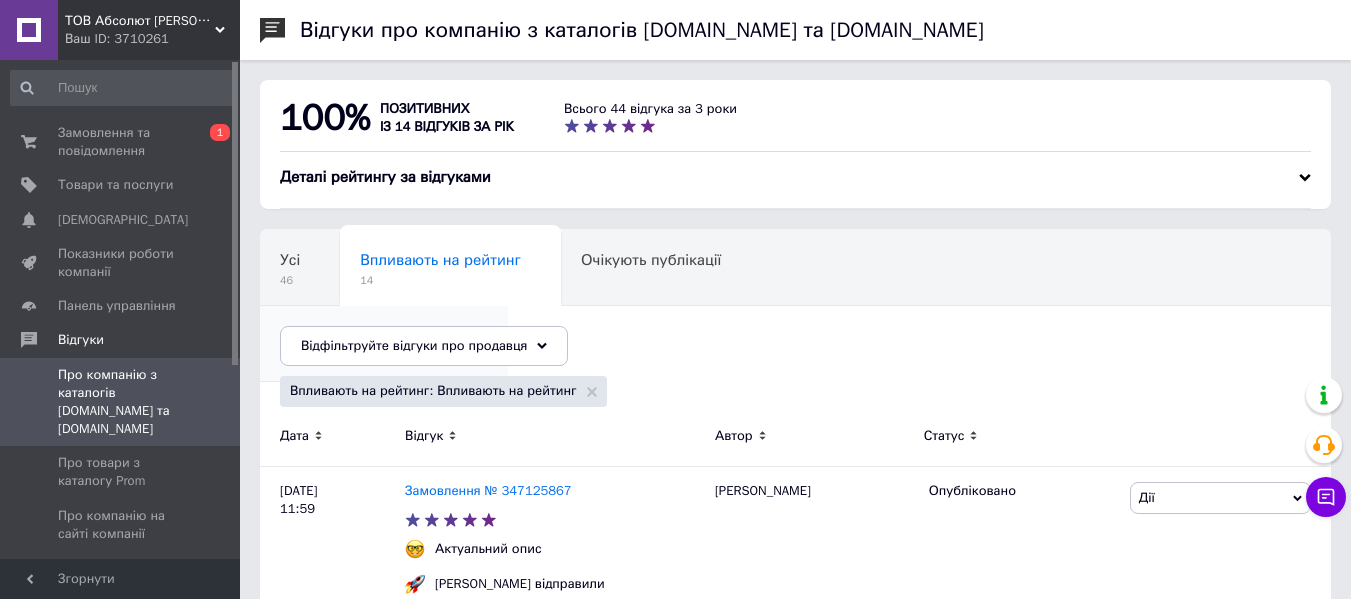 click on "Опубліковані без комен..." at bounding box center [374, 336] 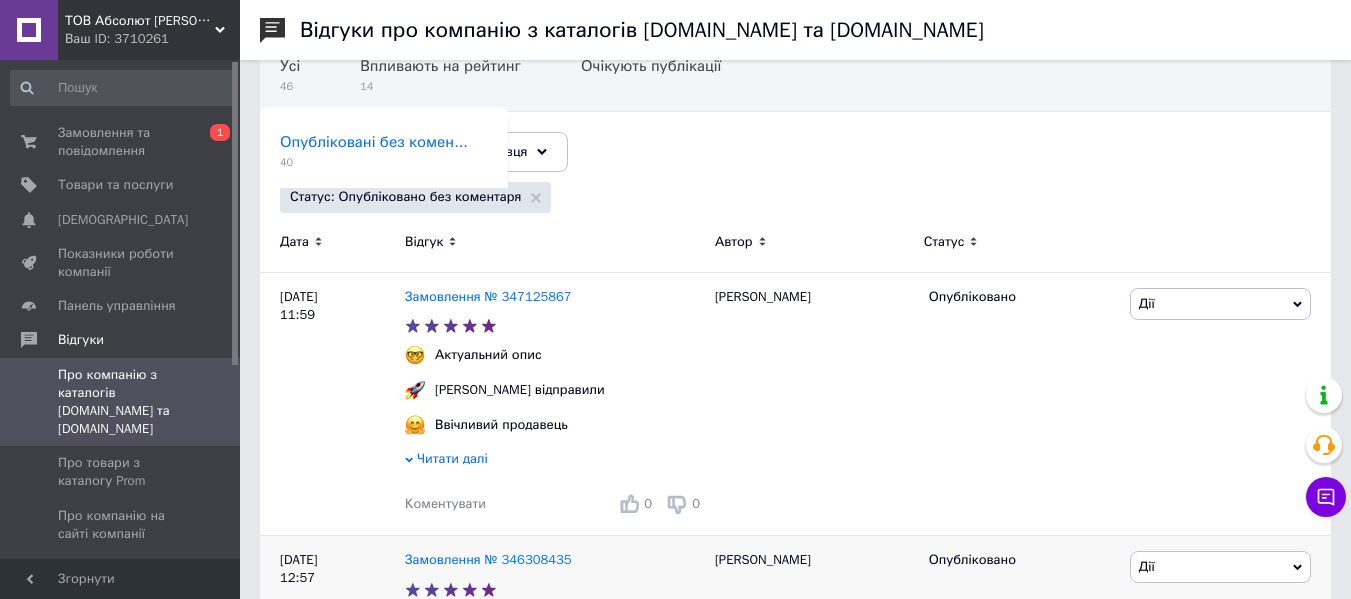 scroll, scrollTop: 0, scrollLeft: 0, axis: both 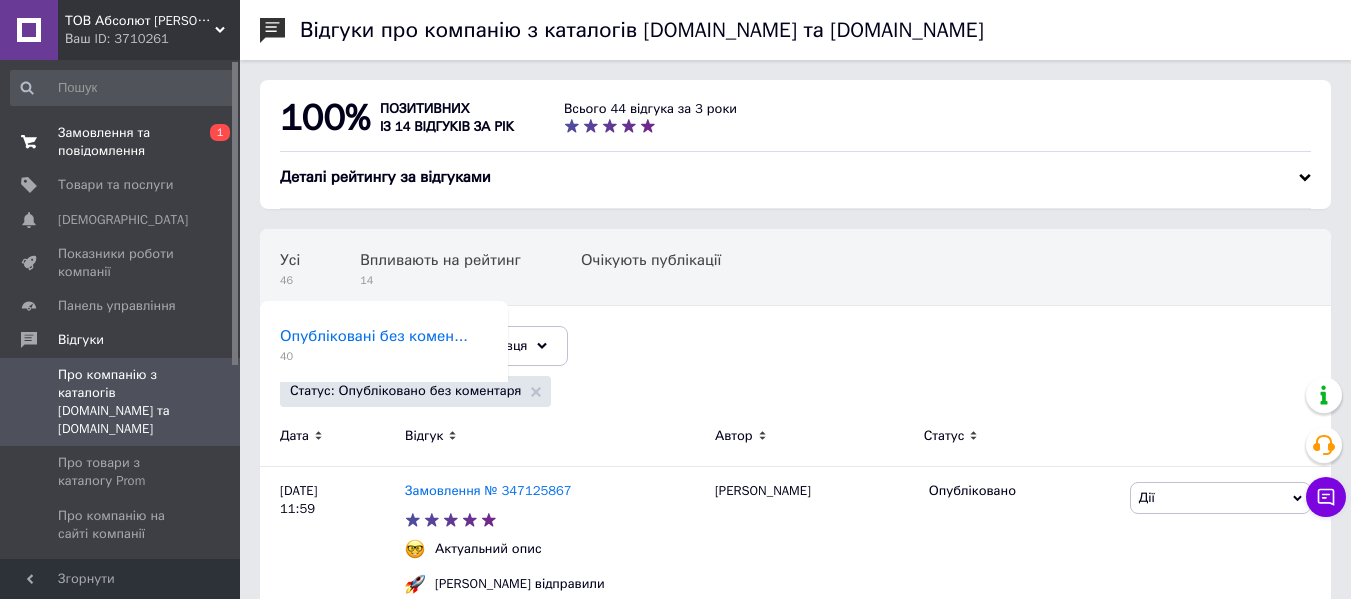 click on "Замовлення та повідомлення" at bounding box center (121, 142) 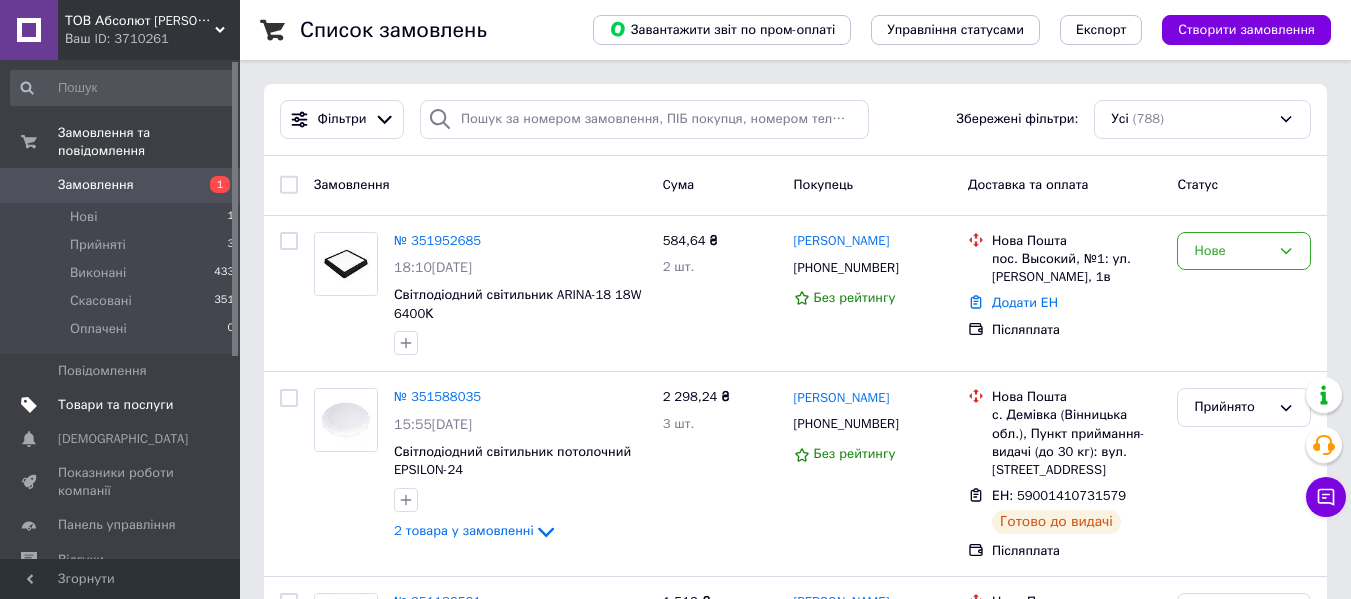 click on "Товари та послуги" at bounding box center [115, 405] 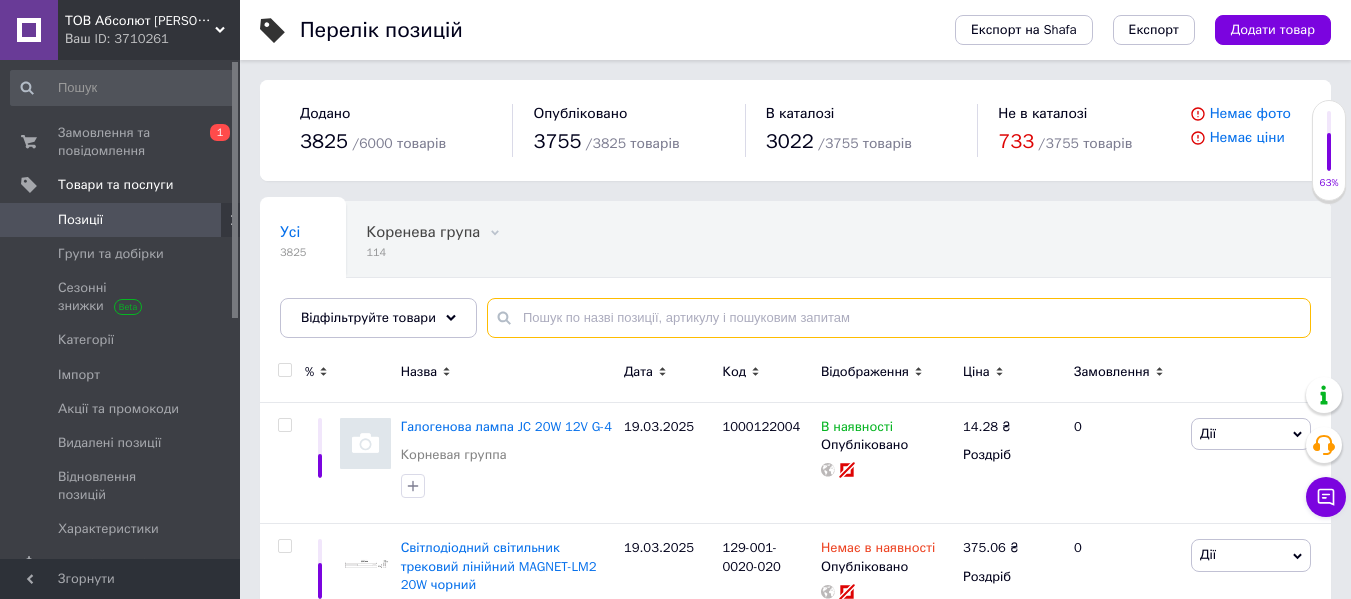 click at bounding box center (899, 318) 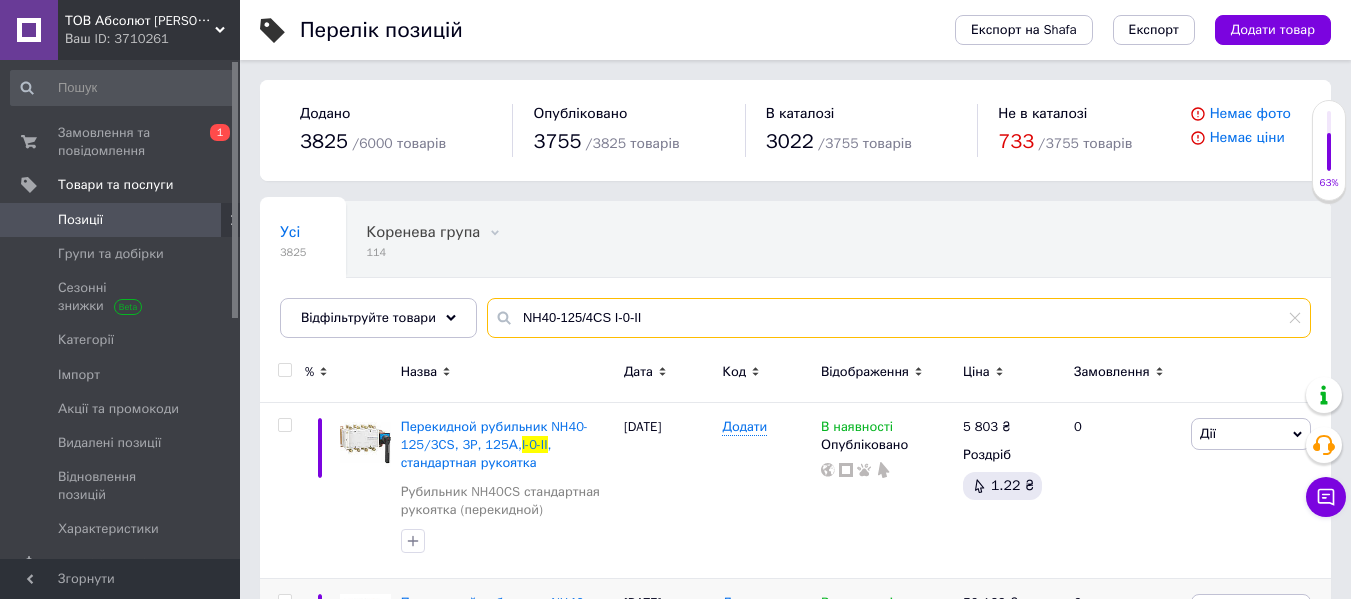 type on "NH40-125/4CS I-0-II" 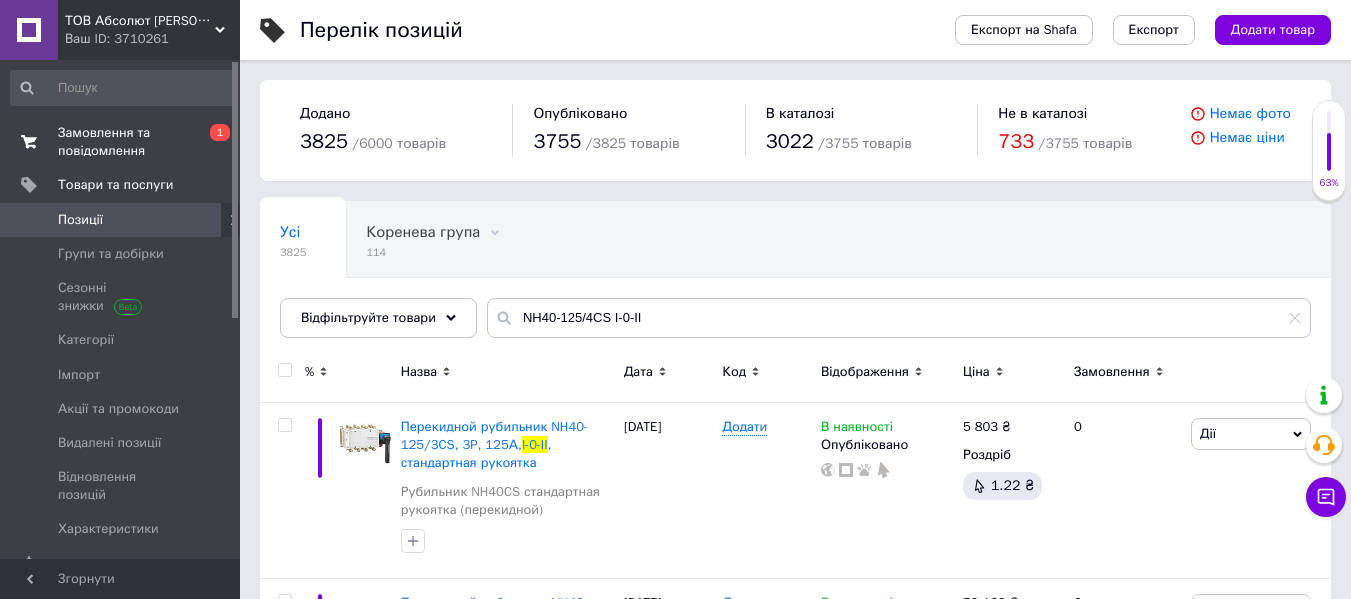click on "Замовлення та повідомлення" at bounding box center [121, 142] 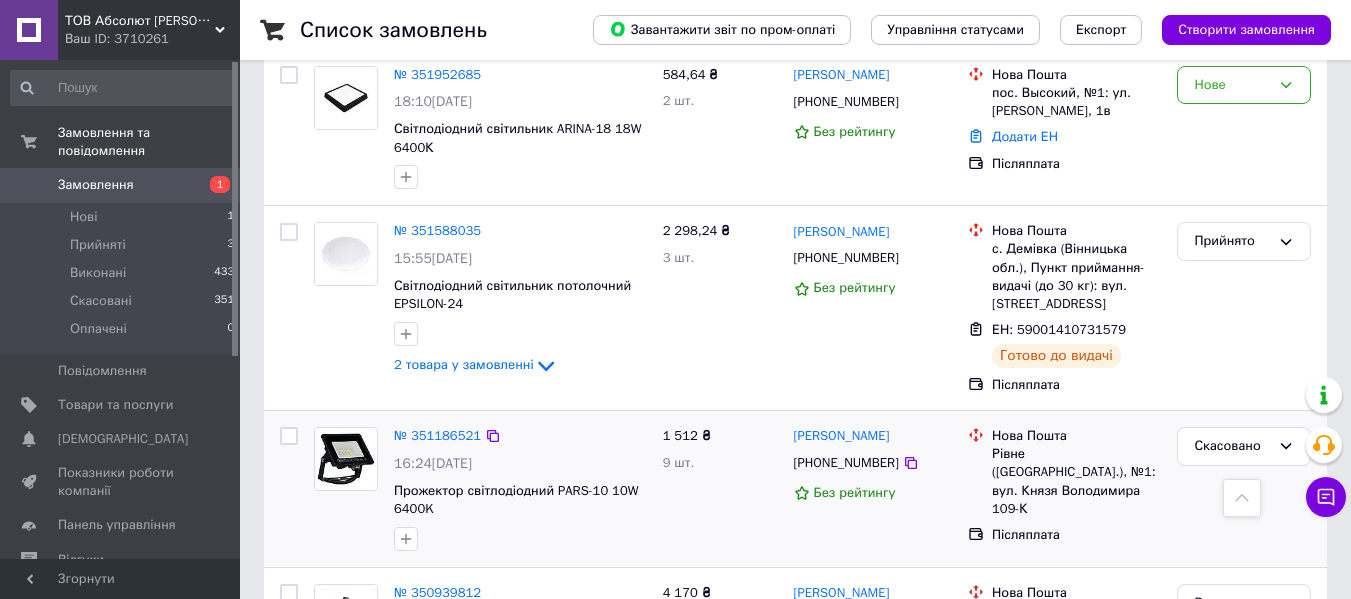 scroll, scrollTop: 0, scrollLeft: 0, axis: both 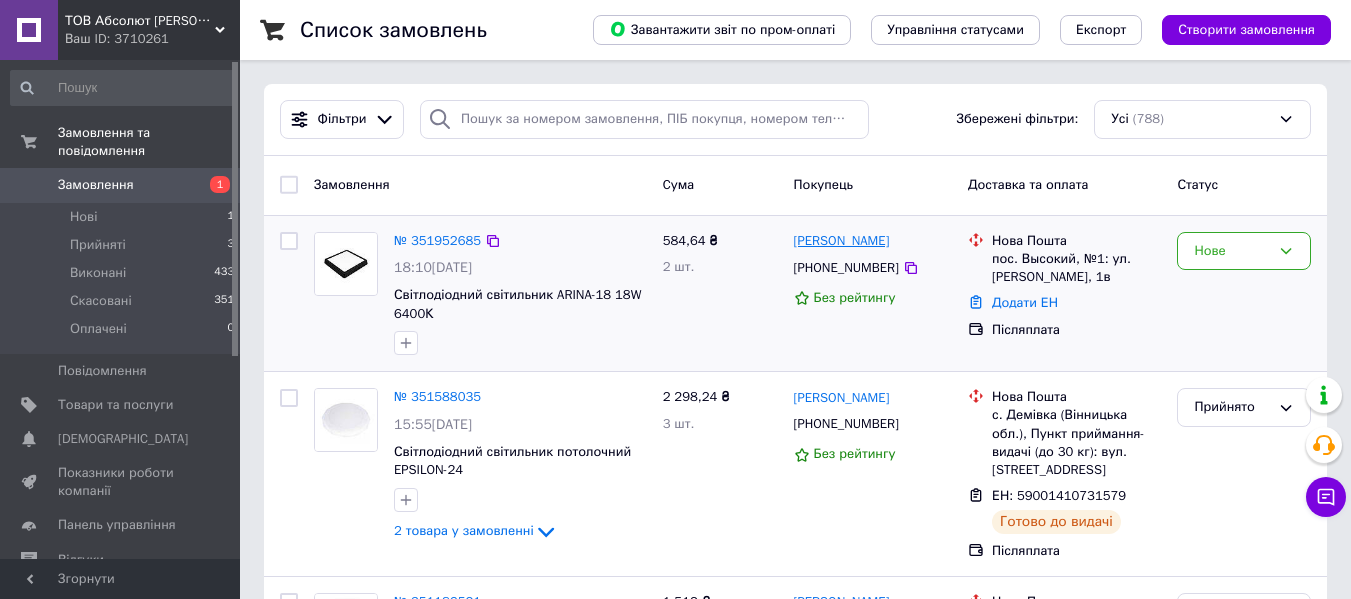 click on "[PERSON_NAME]" at bounding box center [842, 241] 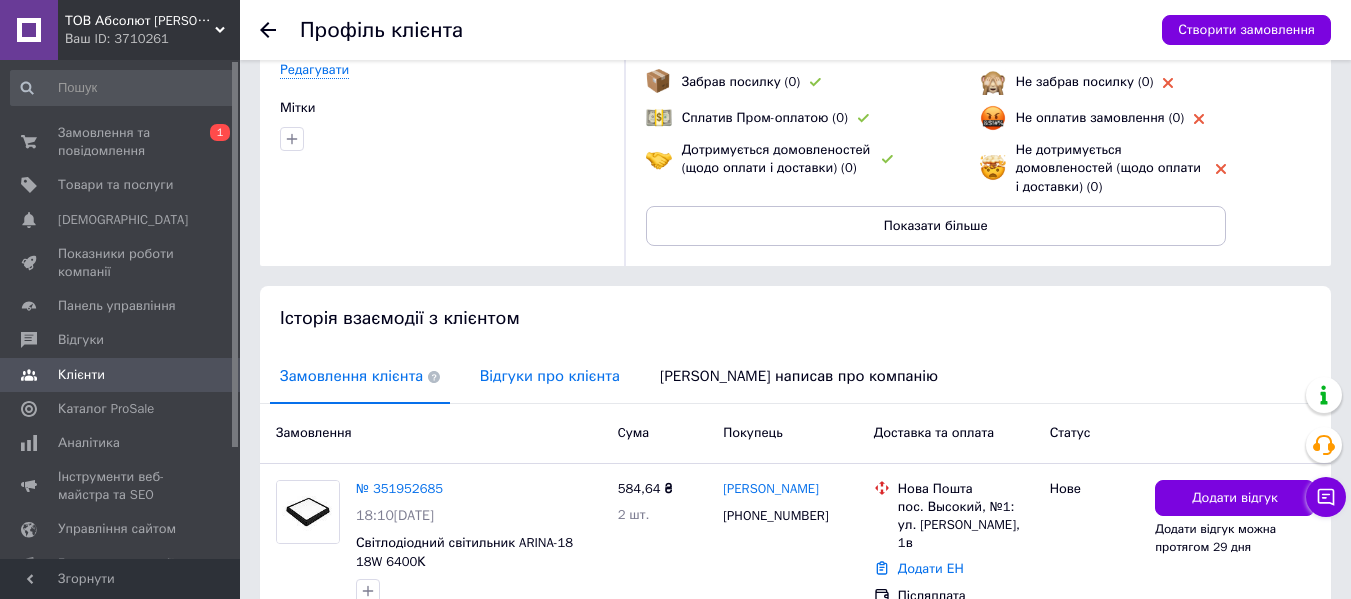 click on "Відгуки про клієнта" at bounding box center [550, 376] 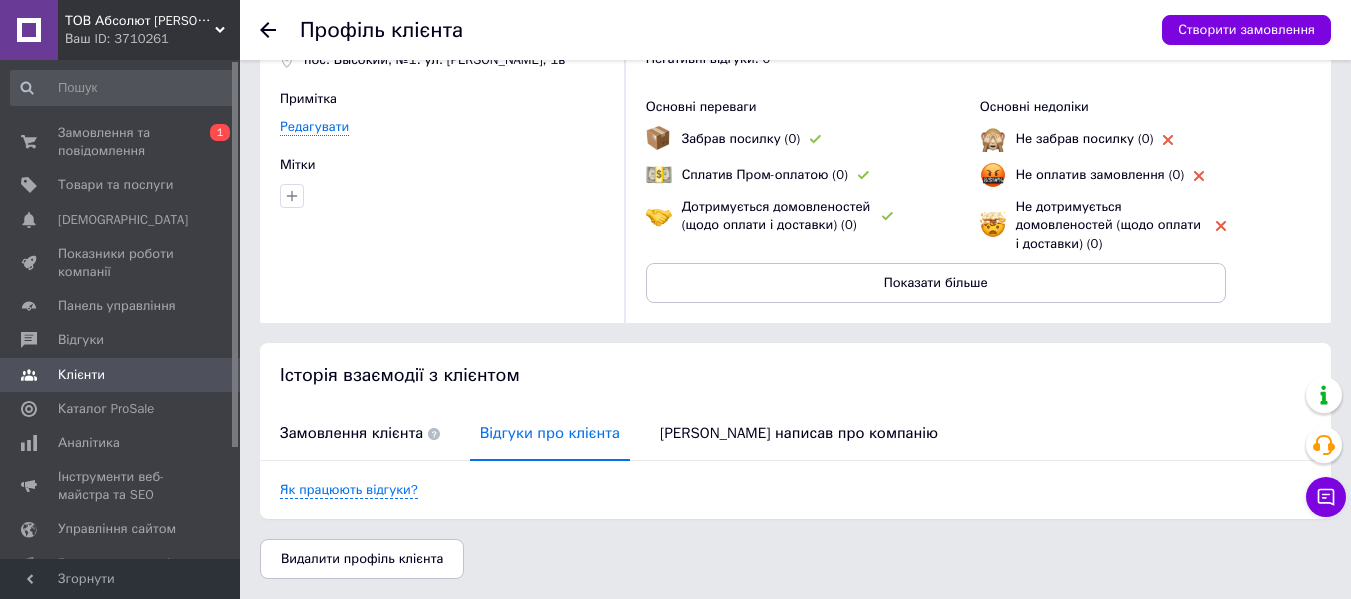 scroll, scrollTop: 112, scrollLeft: 0, axis: vertical 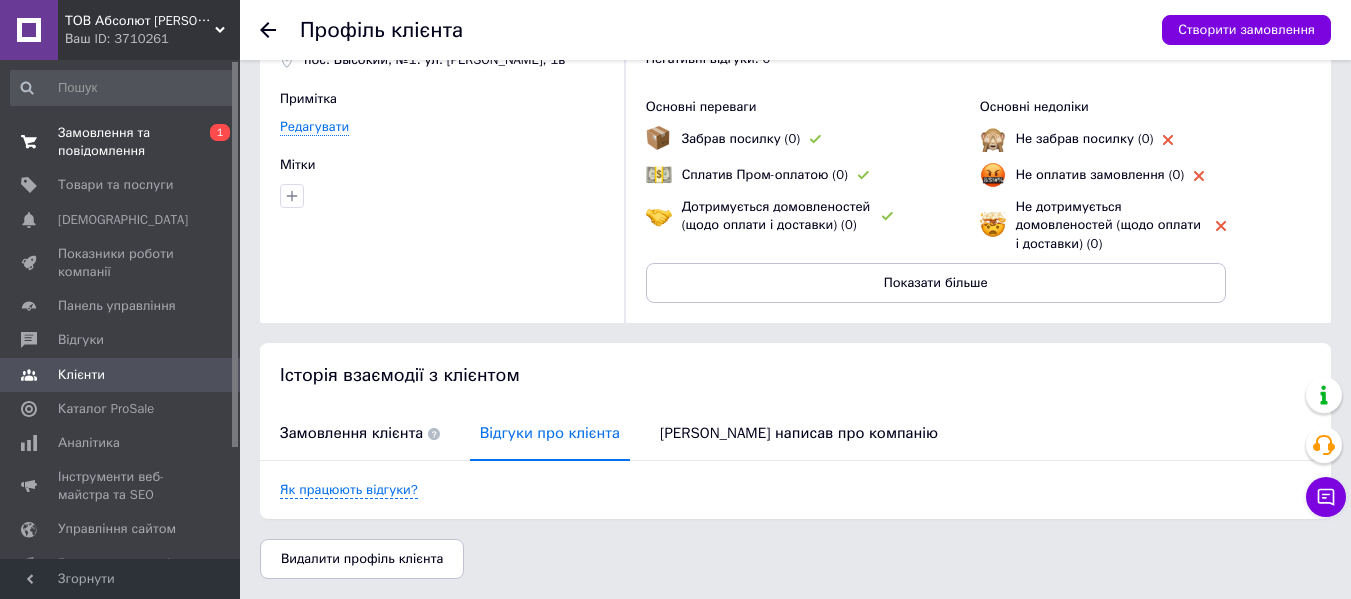 click on "Замовлення та повідомлення" at bounding box center [121, 142] 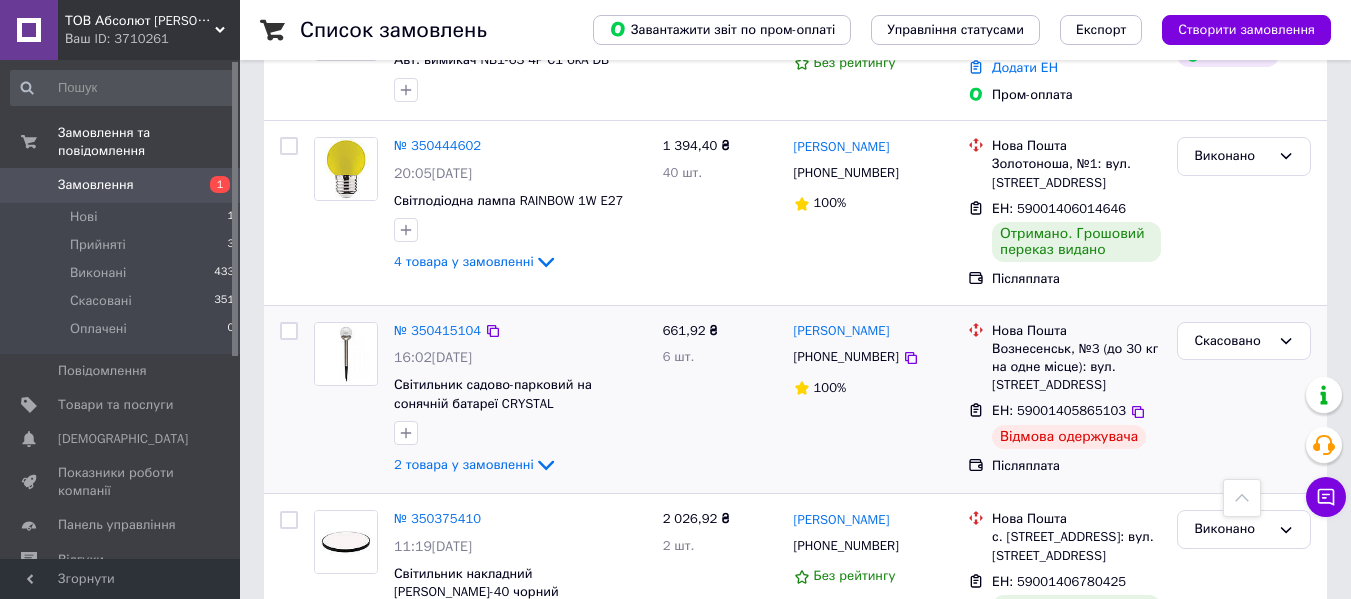 scroll, scrollTop: 1000, scrollLeft: 0, axis: vertical 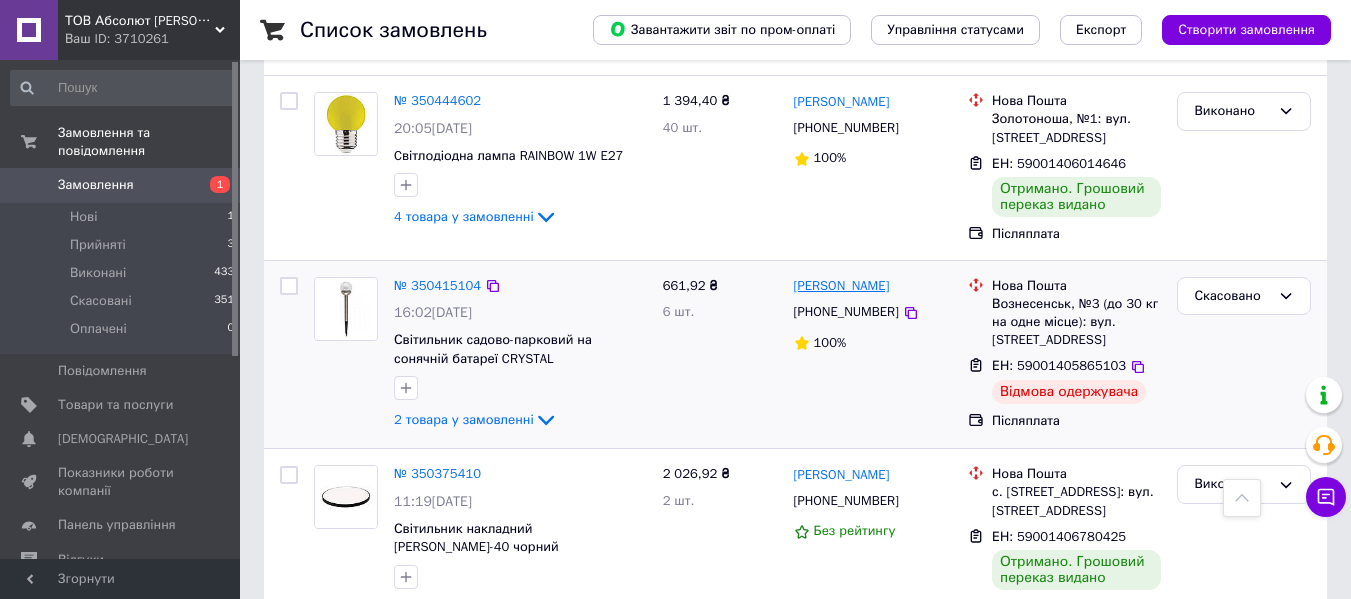 click on "[PERSON_NAME]" at bounding box center (842, 286) 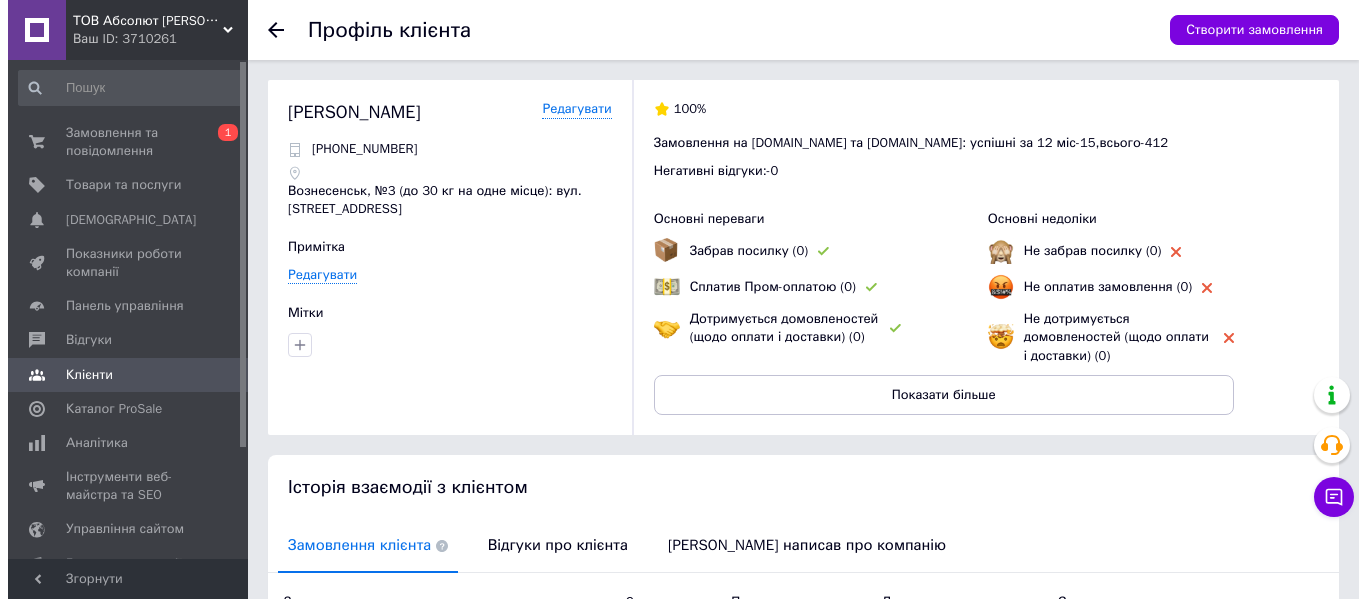 scroll, scrollTop: 200, scrollLeft: 0, axis: vertical 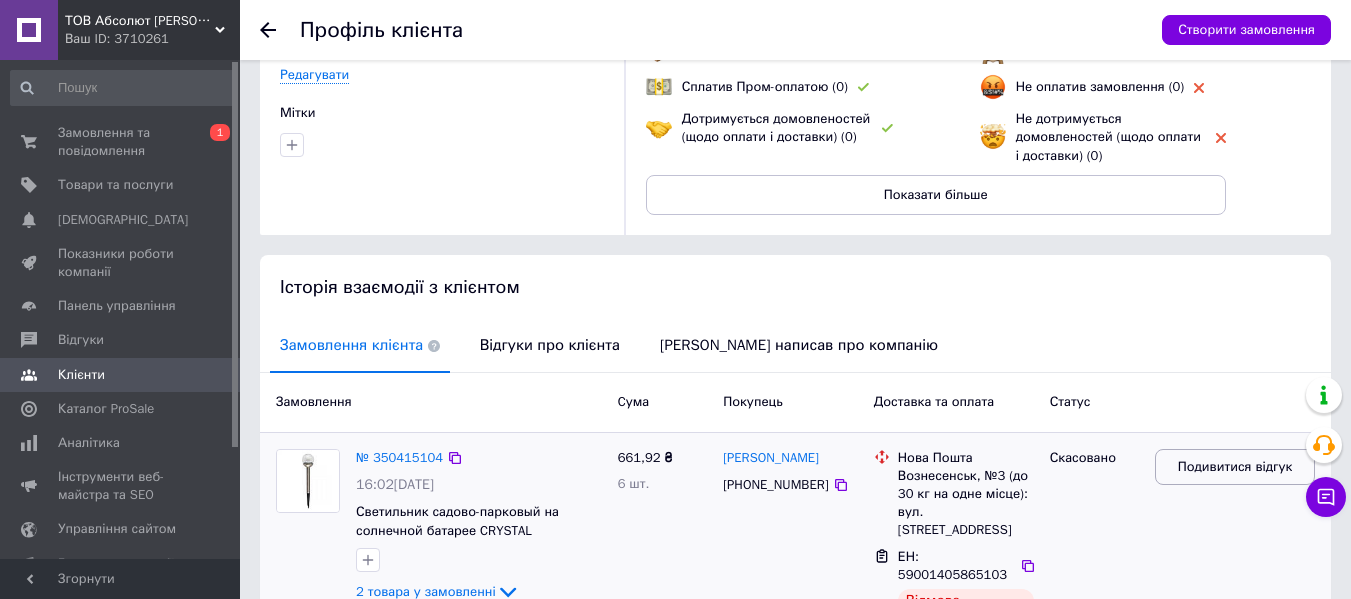 click on "Подивитися відгук" at bounding box center [1235, 467] 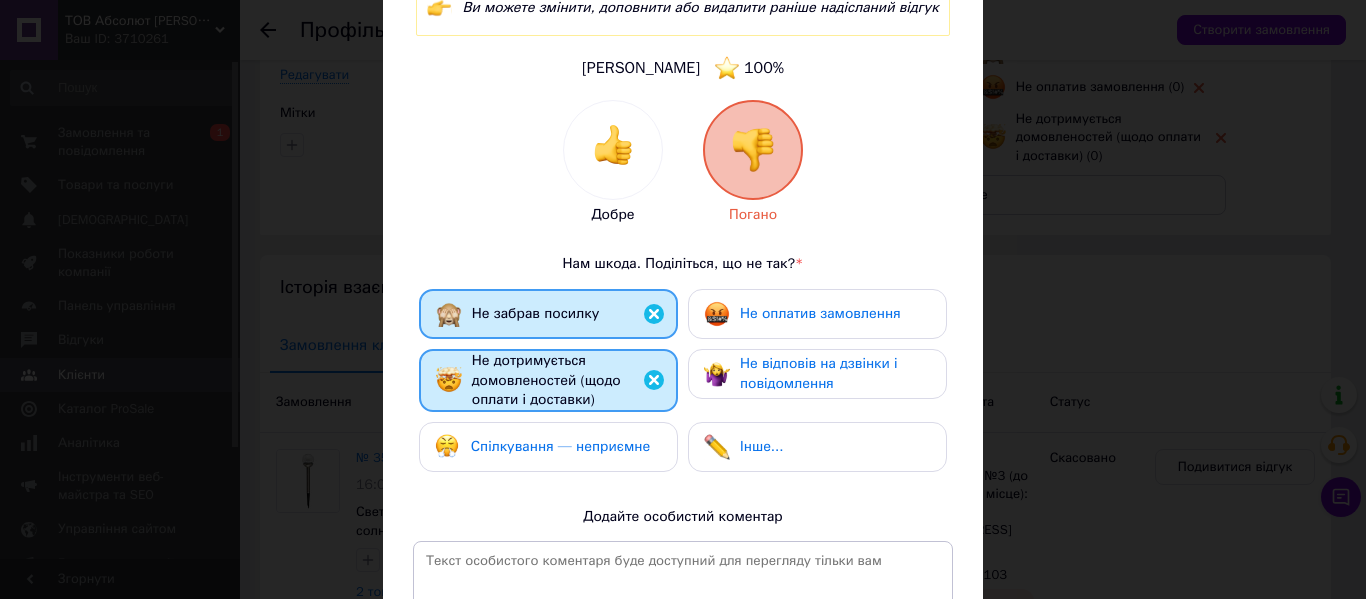 scroll, scrollTop: 200, scrollLeft: 0, axis: vertical 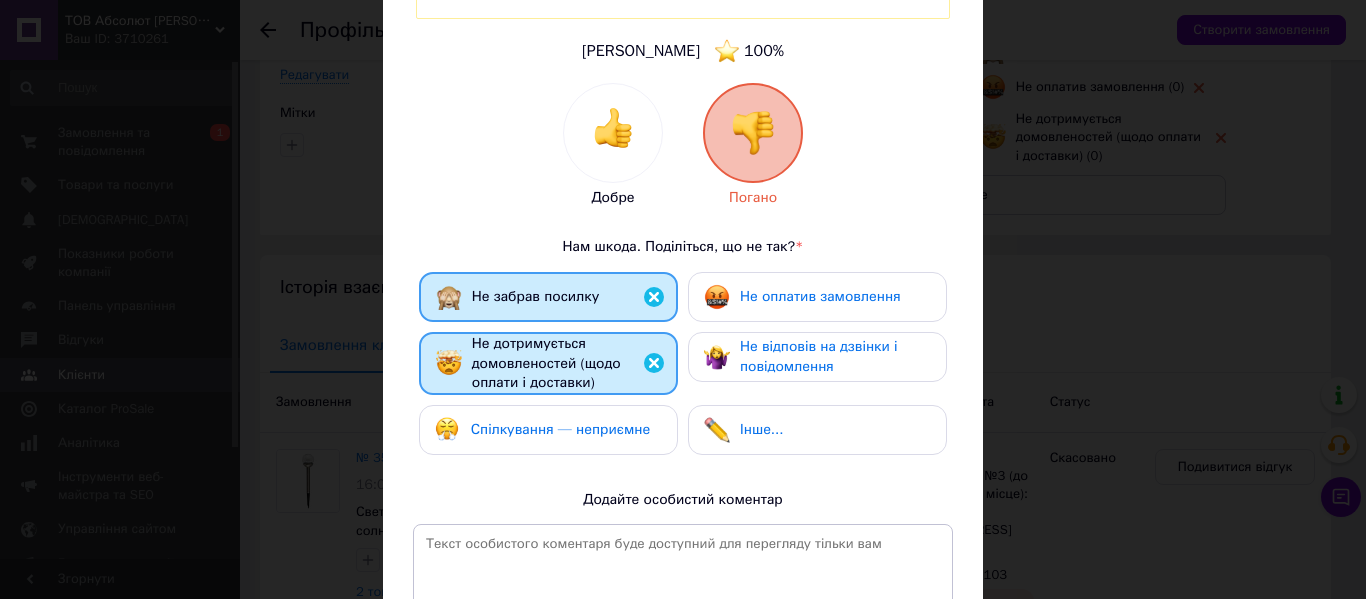 click on "Спілкування — неприємне" at bounding box center [560, 429] 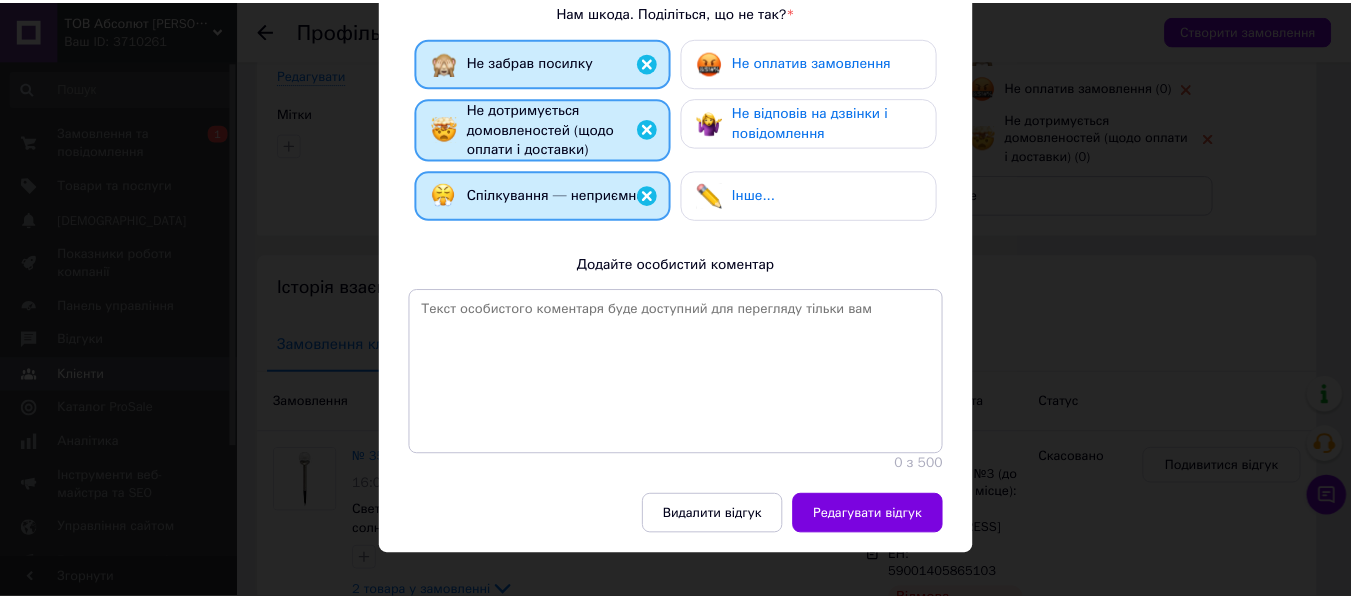 scroll, scrollTop: 453, scrollLeft: 0, axis: vertical 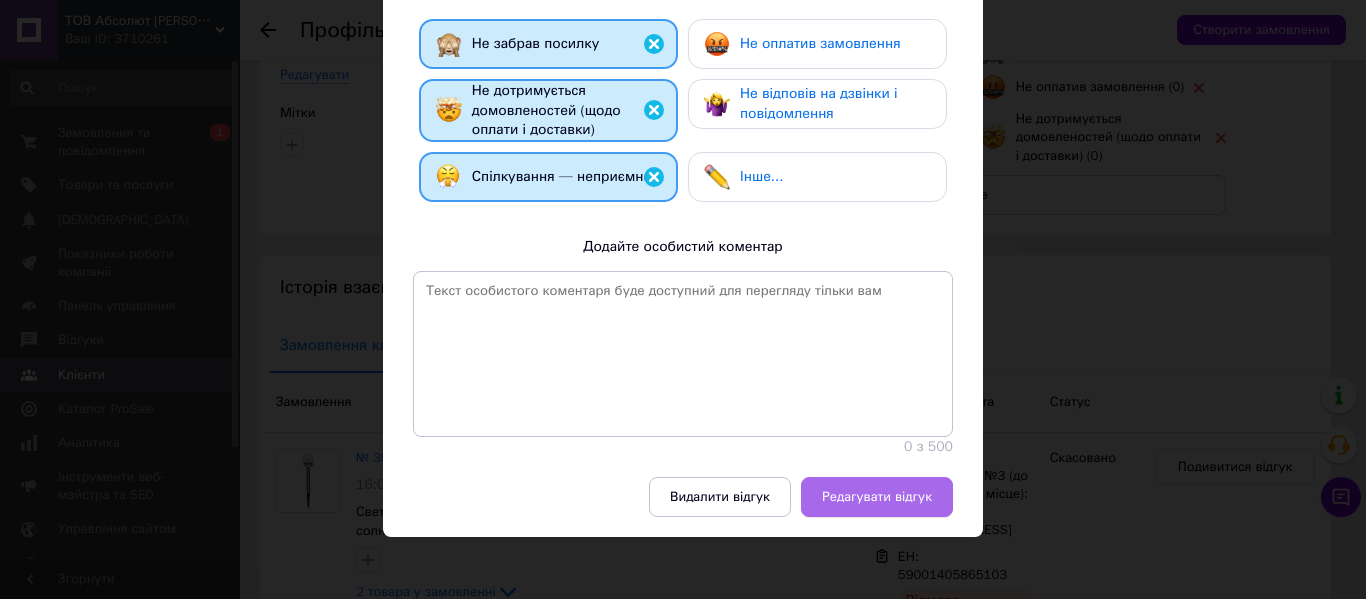 click on "Редагувати відгук" at bounding box center [877, 497] 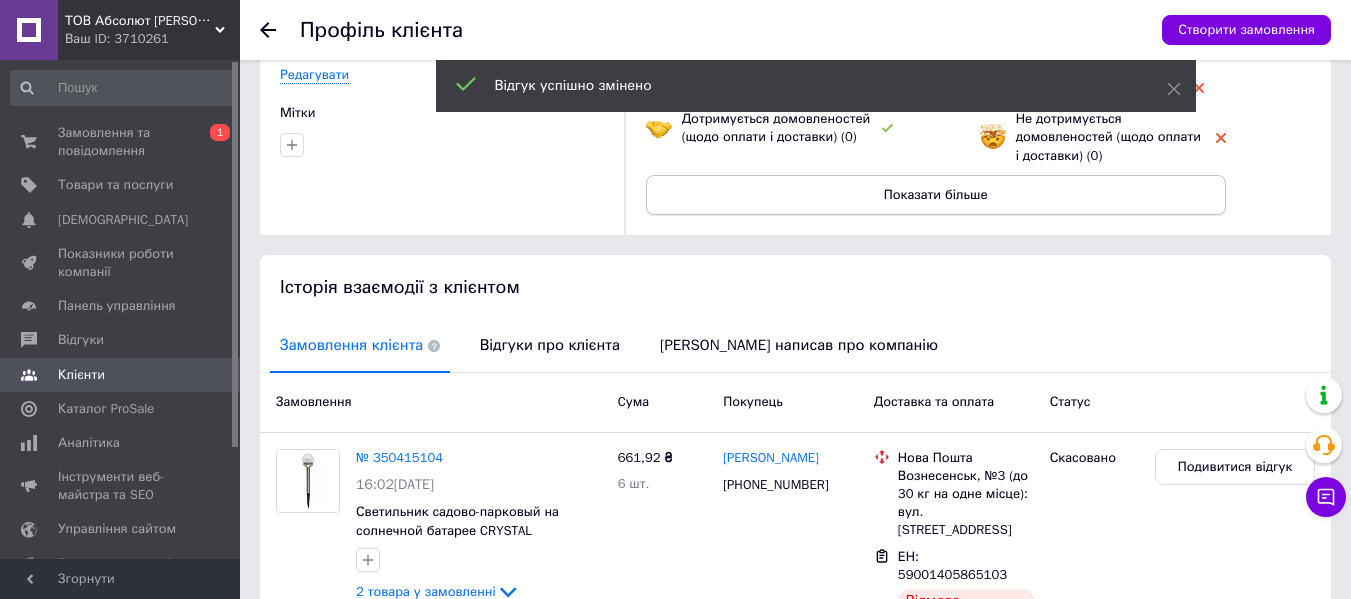 scroll, scrollTop: 0, scrollLeft: 0, axis: both 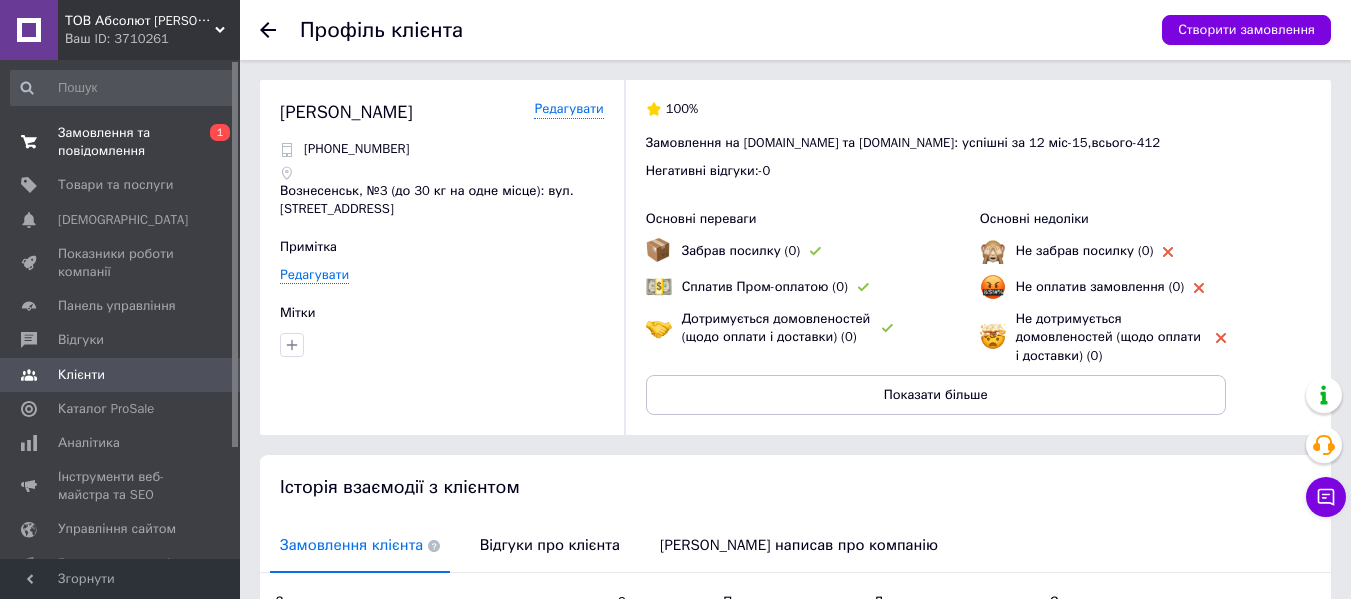 click on "Замовлення та повідомлення" at bounding box center [121, 142] 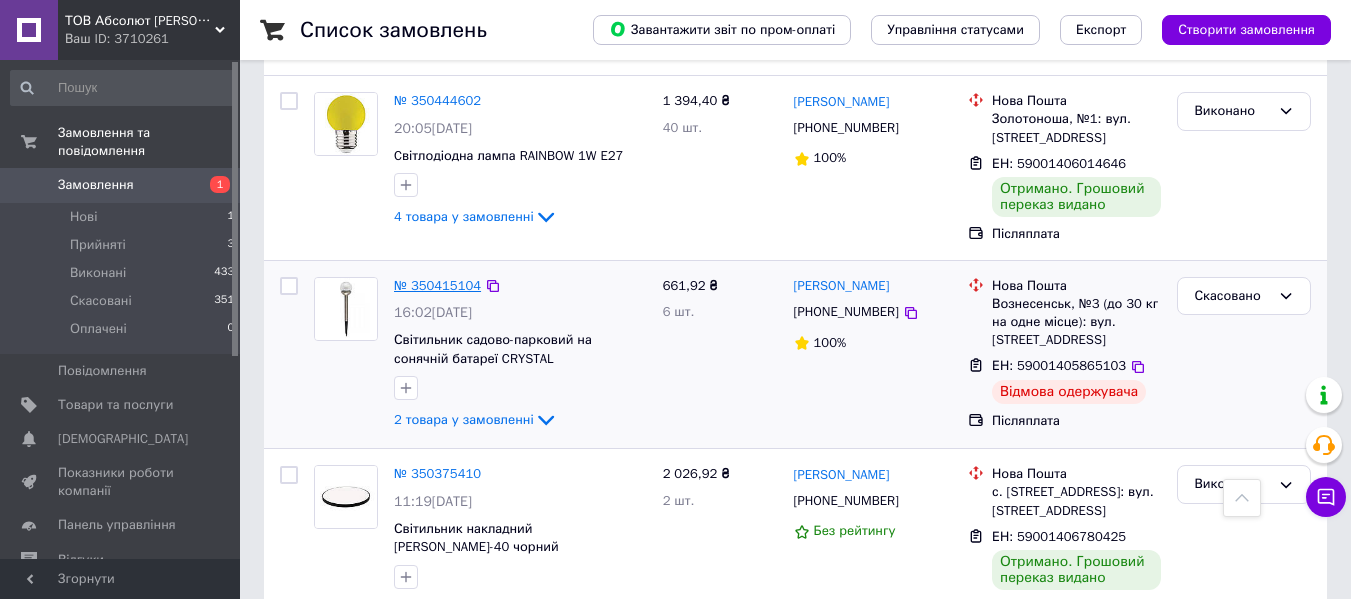 click on "№ 350415104" at bounding box center (437, 285) 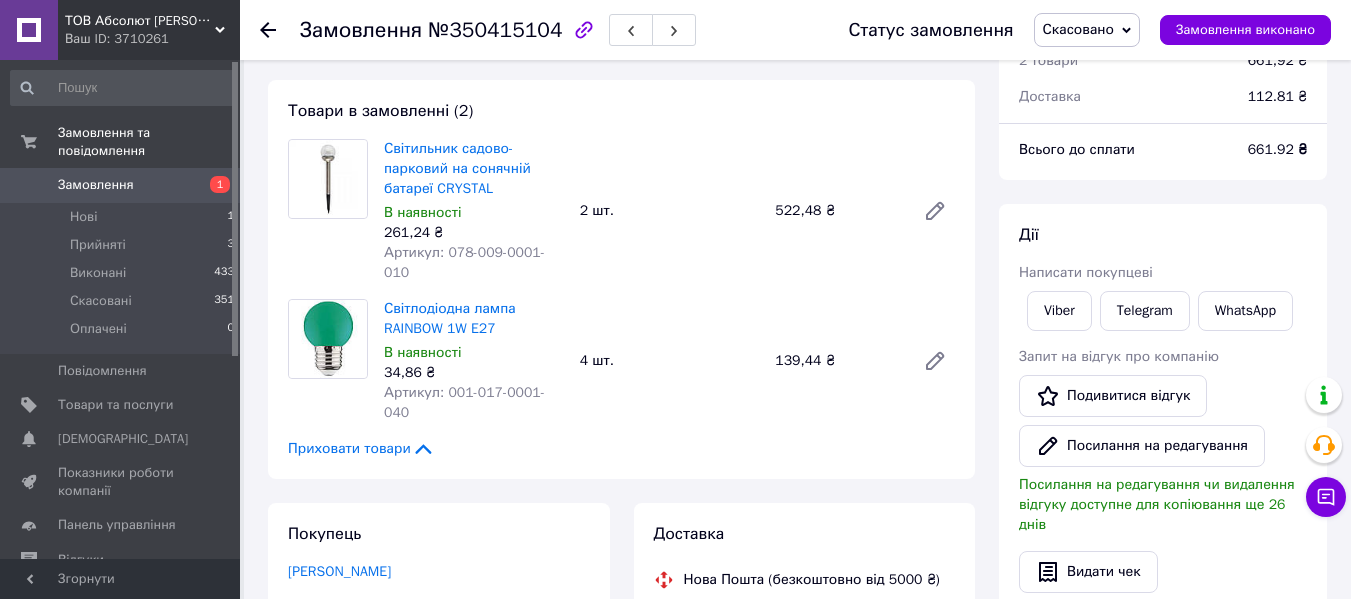 scroll, scrollTop: 62, scrollLeft: 0, axis: vertical 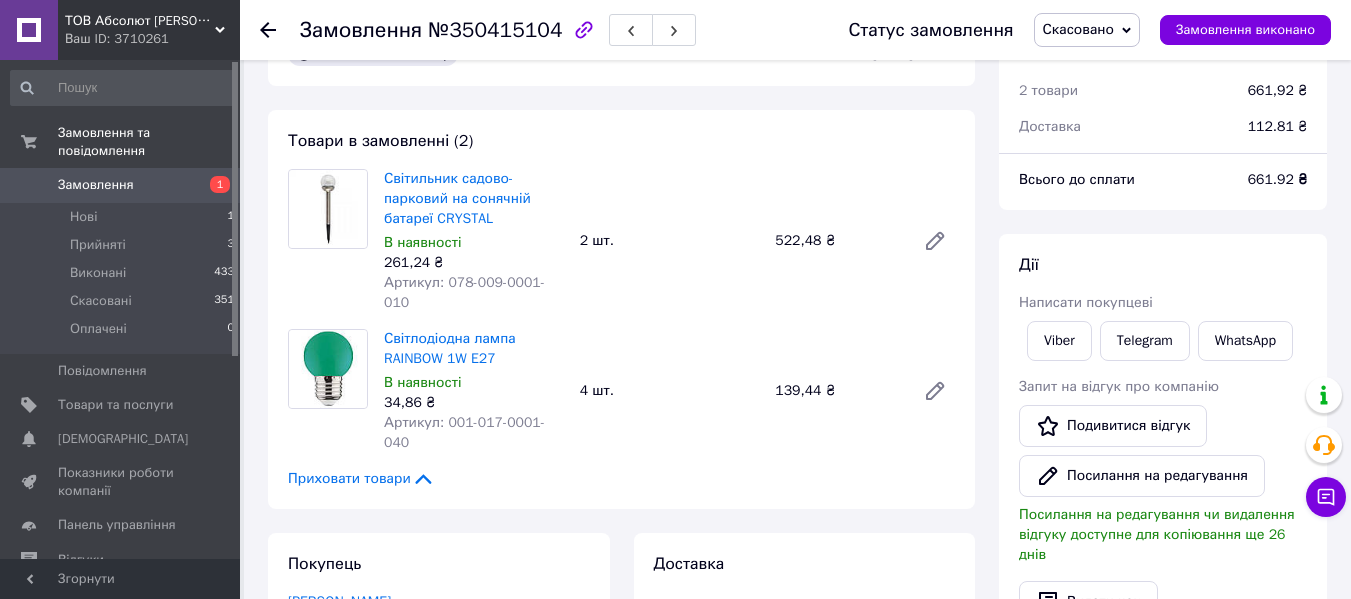 click on "Замовлення" at bounding box center (96, 185) 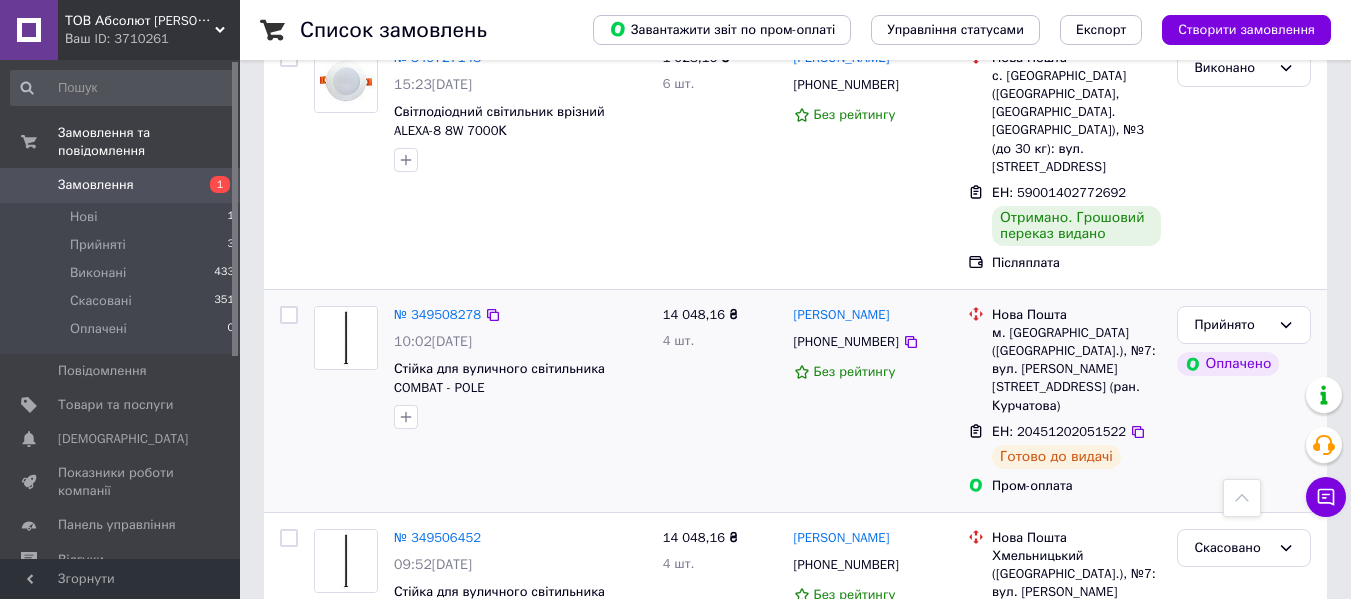 scroll, scrollTop: 2400, scrollLeft: 0, axis: vertical 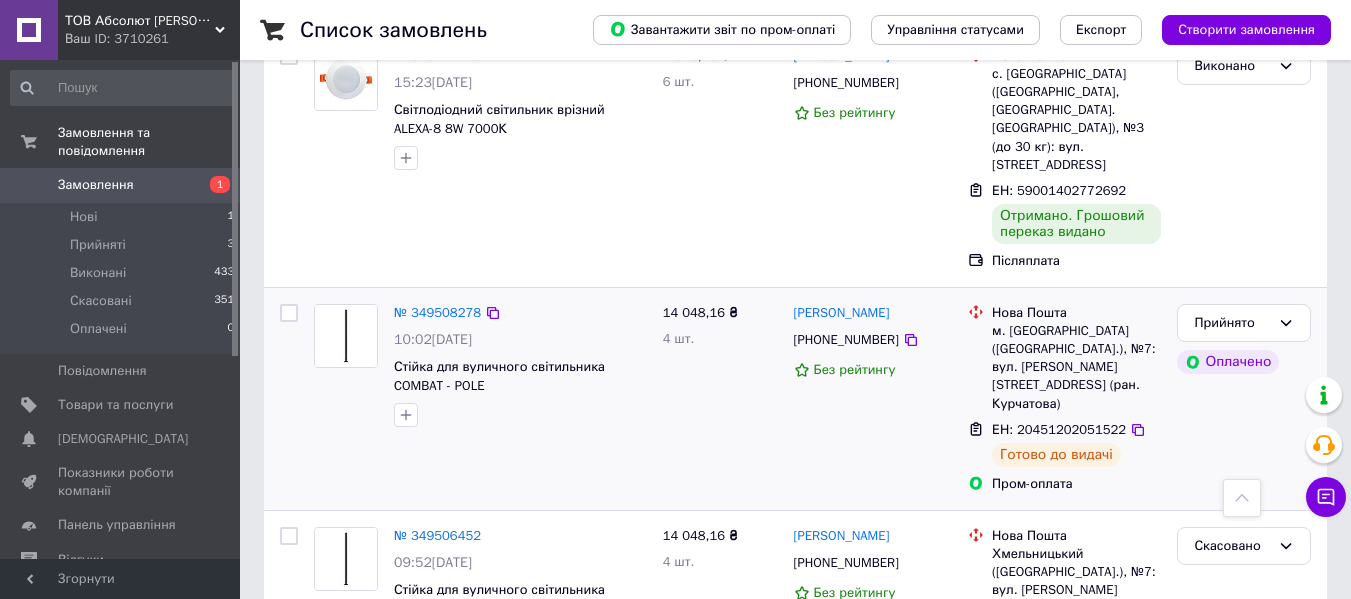 click on "№ 349508278" at bounding box center [437, 313] 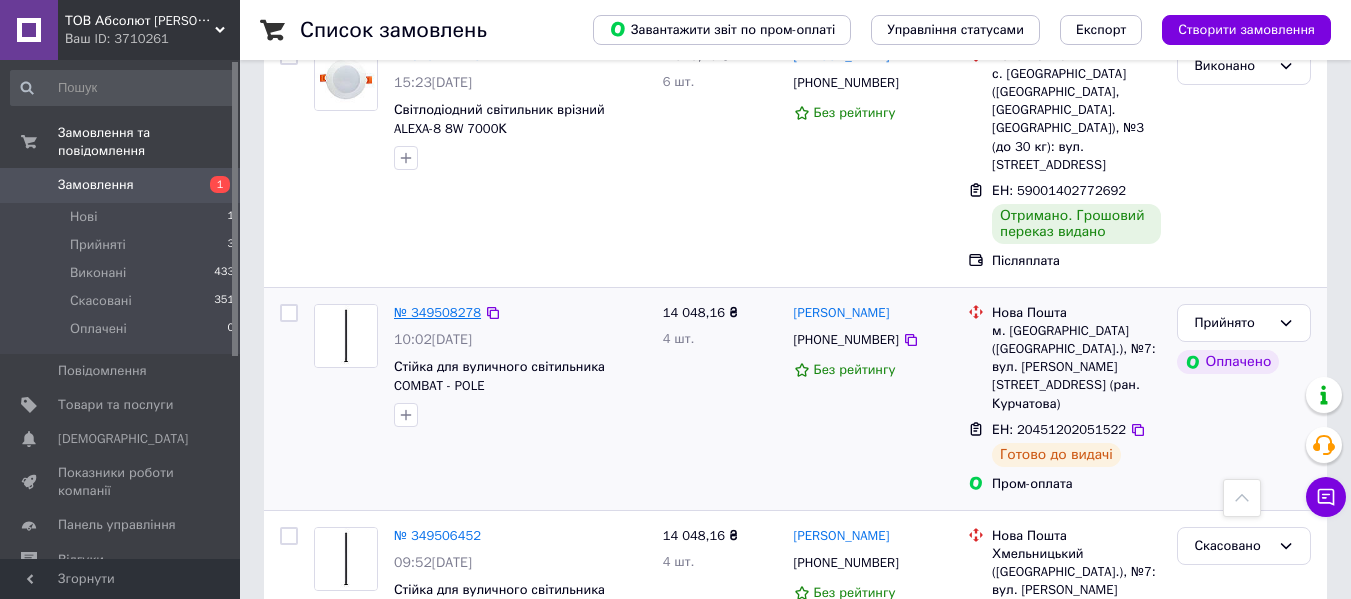 click on "№ 349508278" at bounding box center (437, 312) 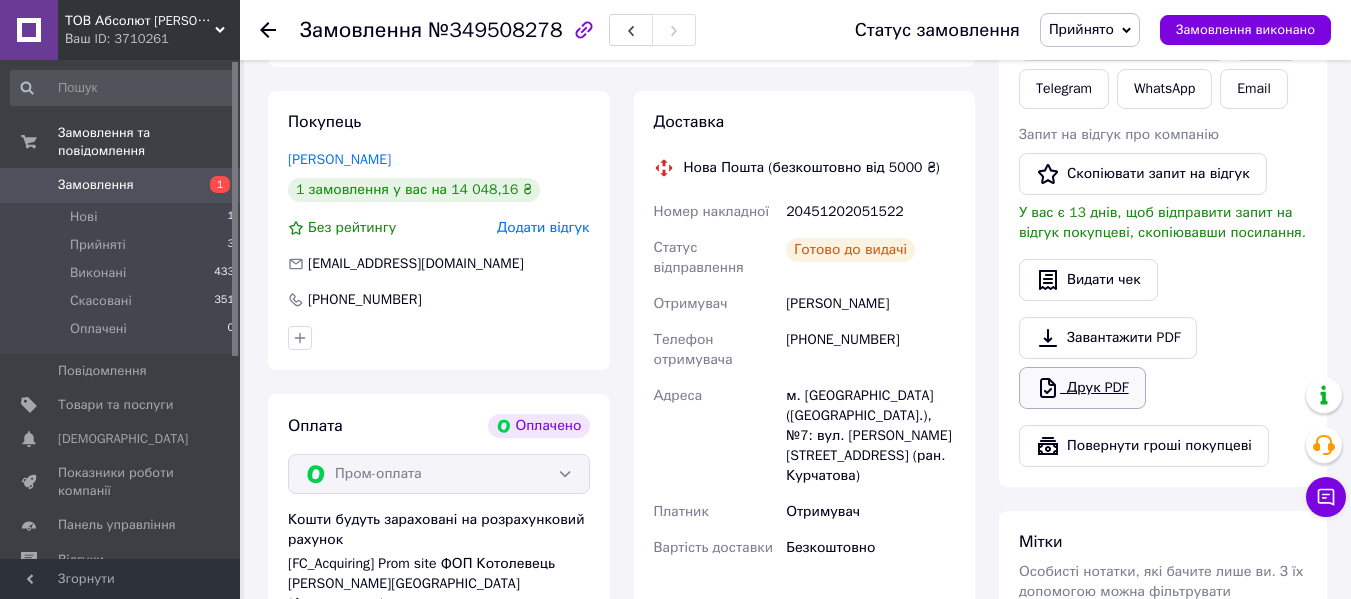 scroll, scrollTop: 388, scrollLeft: 0, axis: vertical 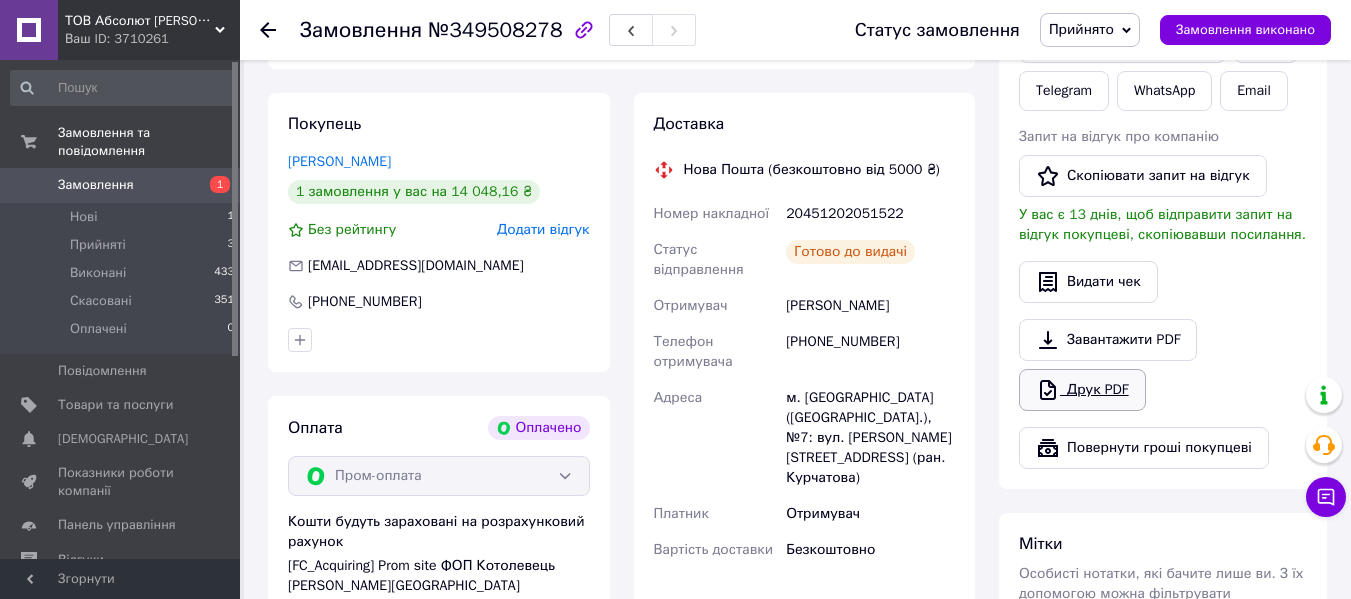click on "Друк PDF" at bounding box center (1082, 390) 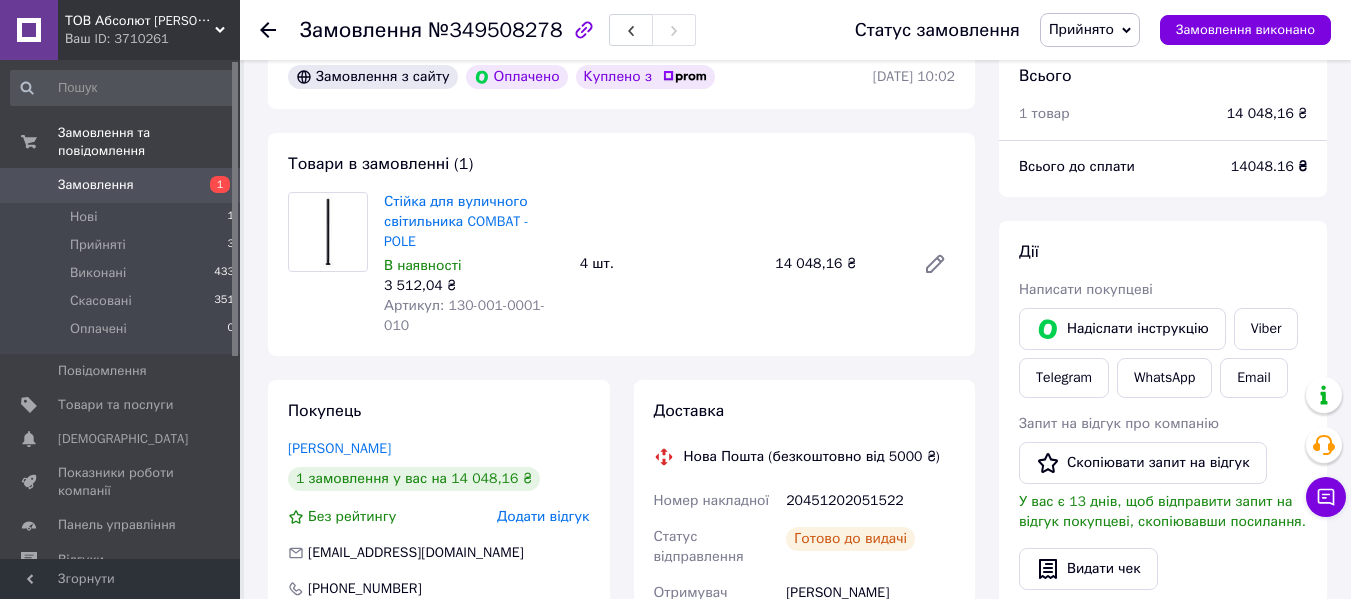 scroll, scrollTop: 88, scrollLeft: 0, axis: vertical 